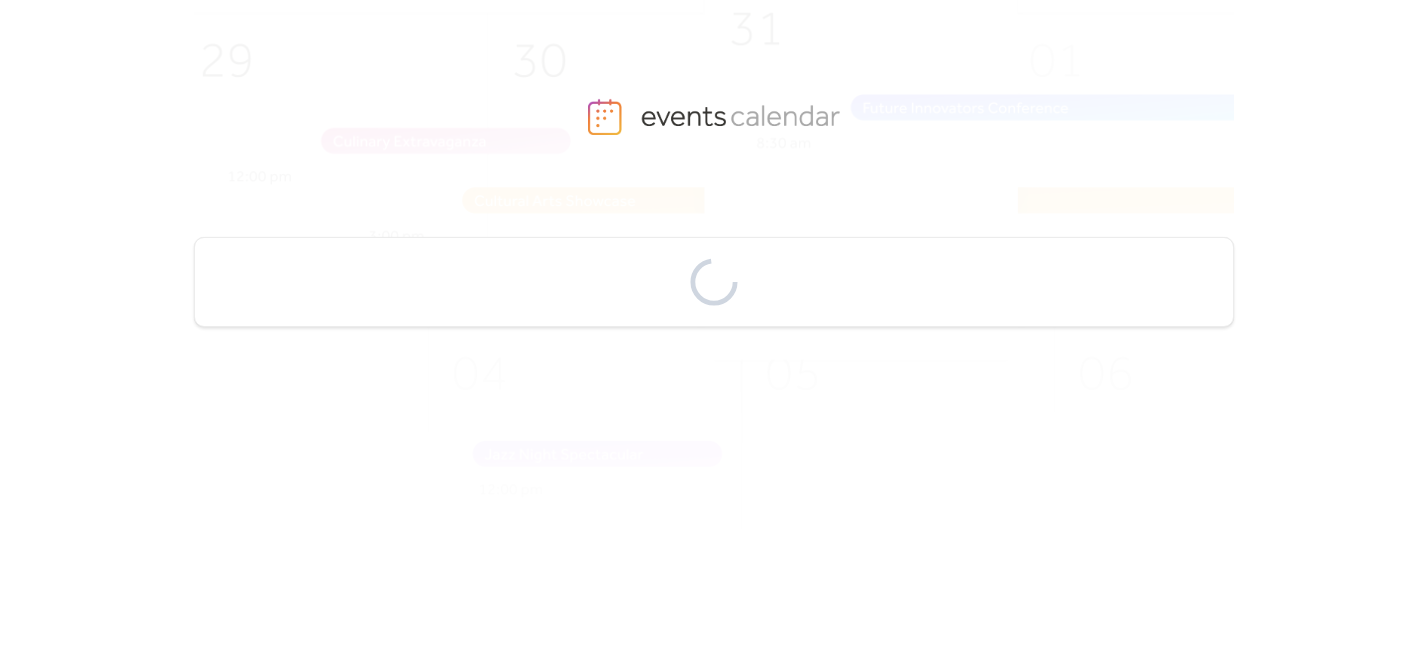 scroll, scrollTop: 0, scrollLeft: 0, axis: both 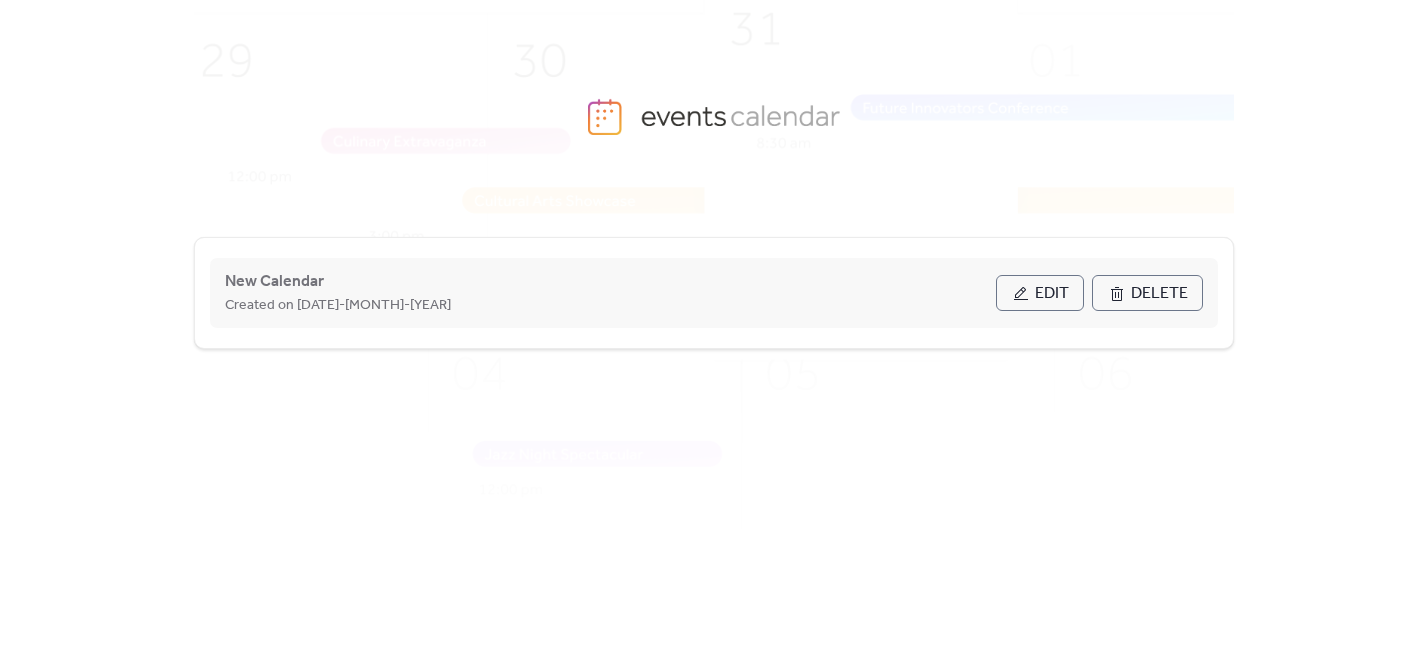click on "Edit" at bounding box center (1052, 294) 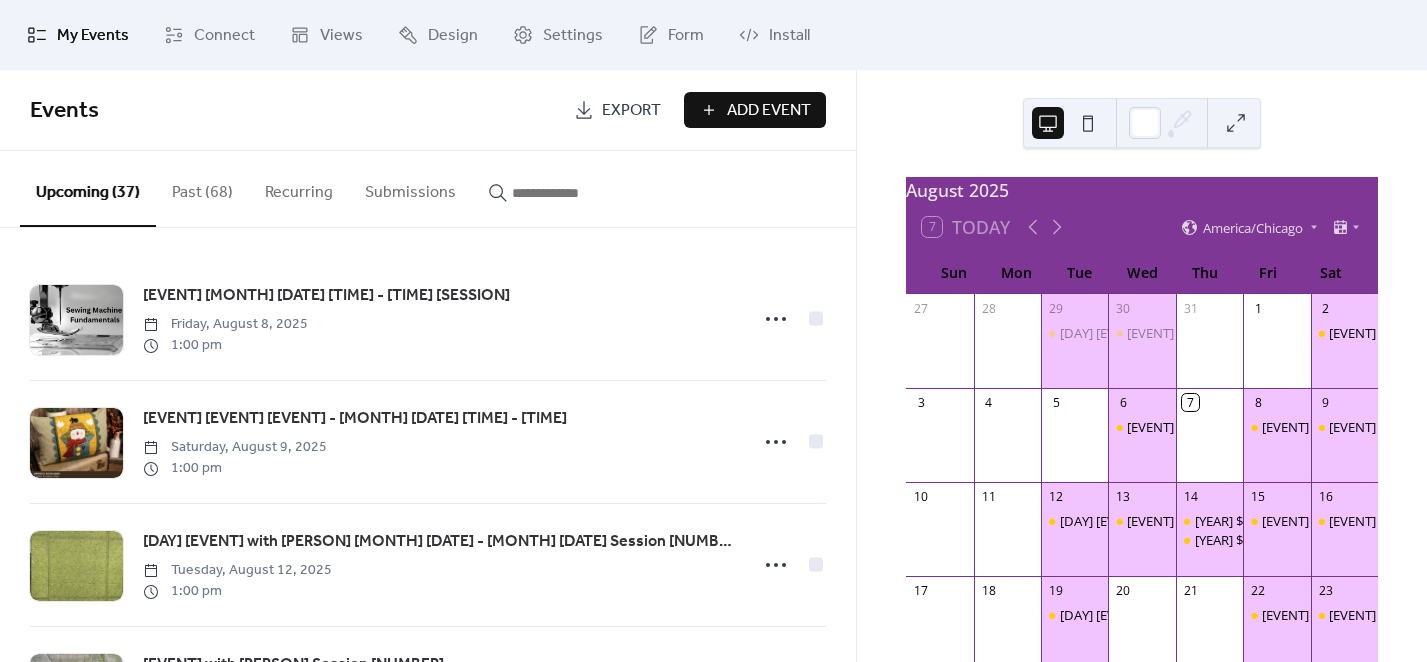 click at bounding box center [572, 193] 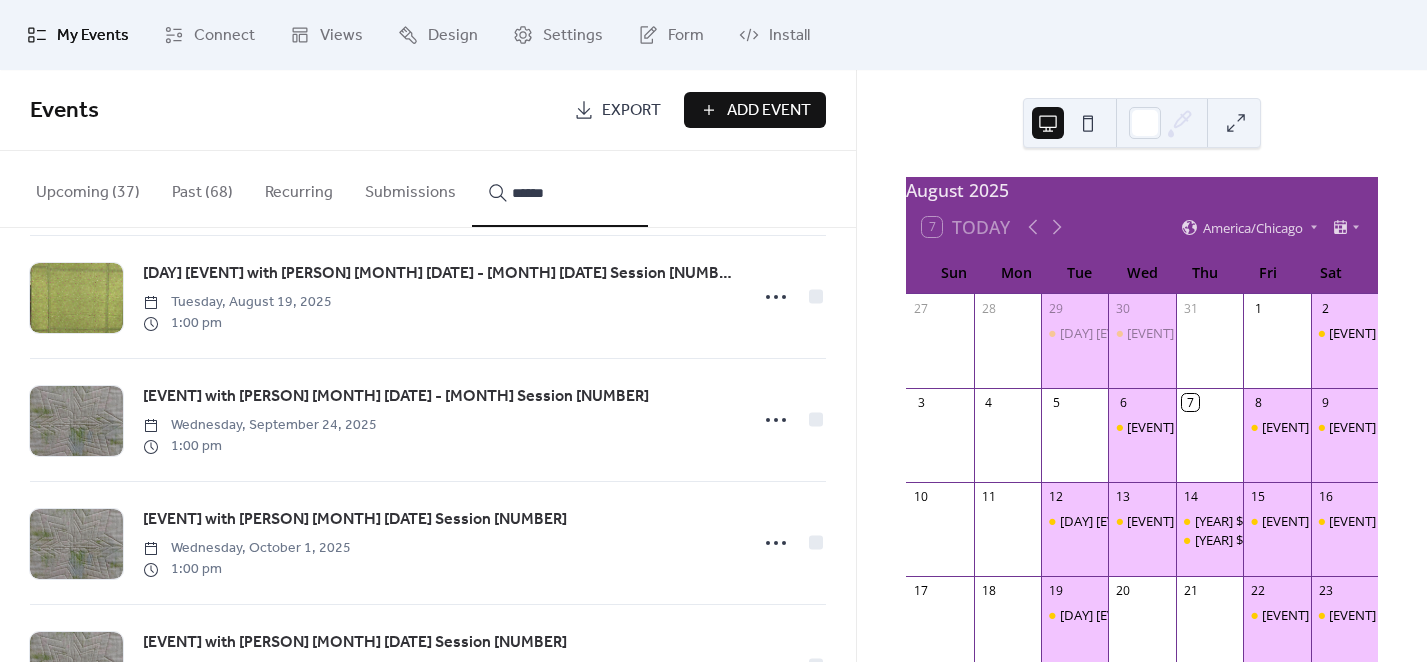 scroll, scrollTop: 1500, scrollLeft: 0, axis: vertical 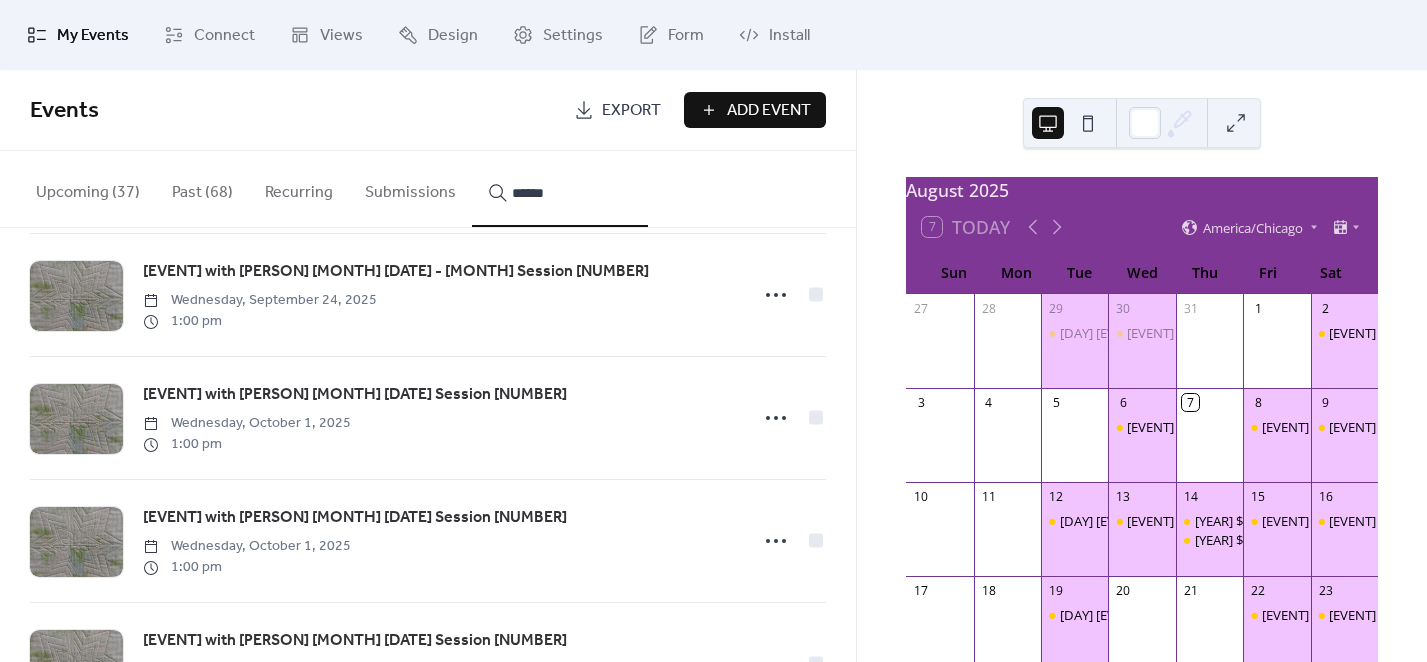 type on "******" 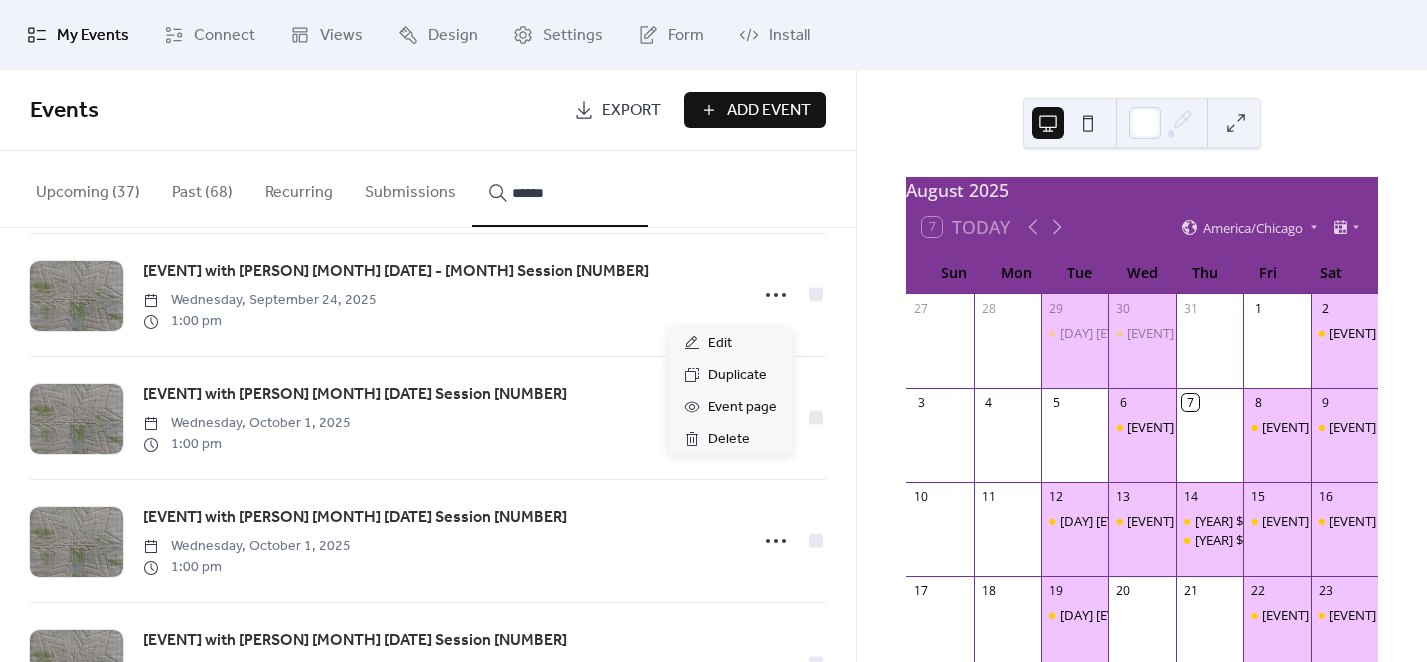 click 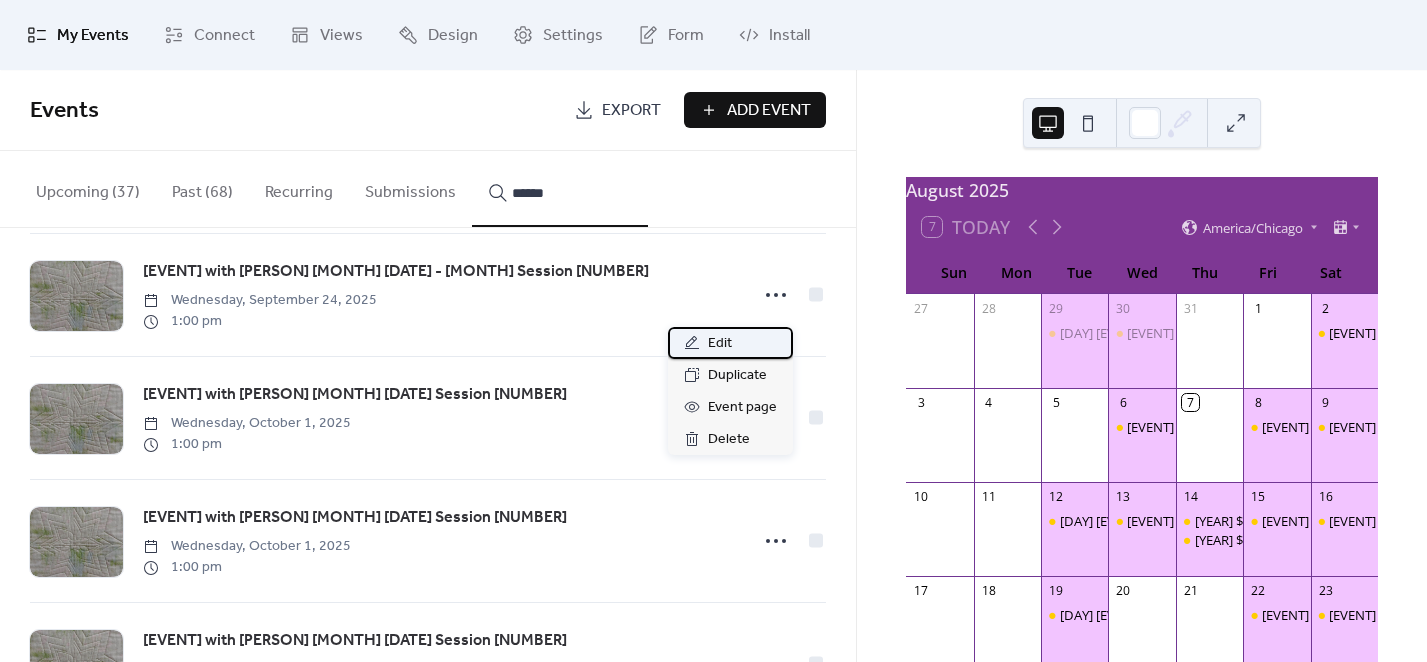 click on "Edit" at bounding box center [720, 344] 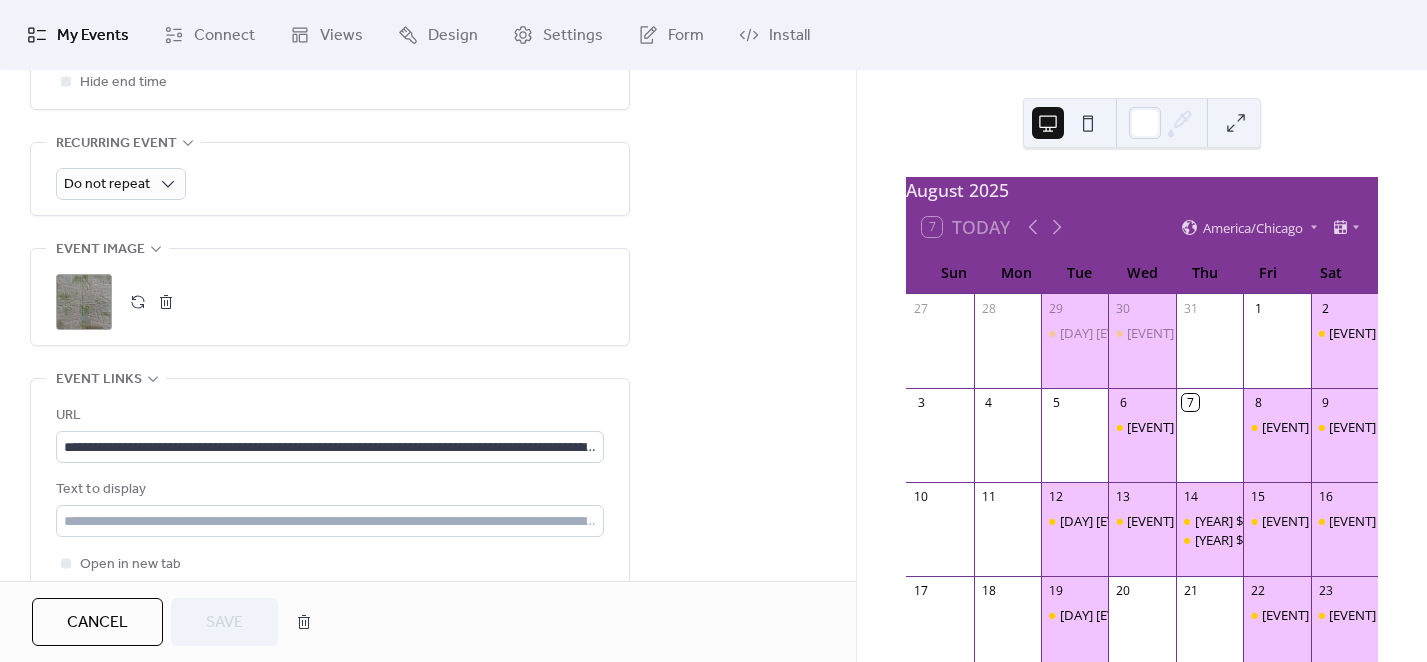 scroll, scrollTop: 875, scrollLeft: 0, axis: vertical 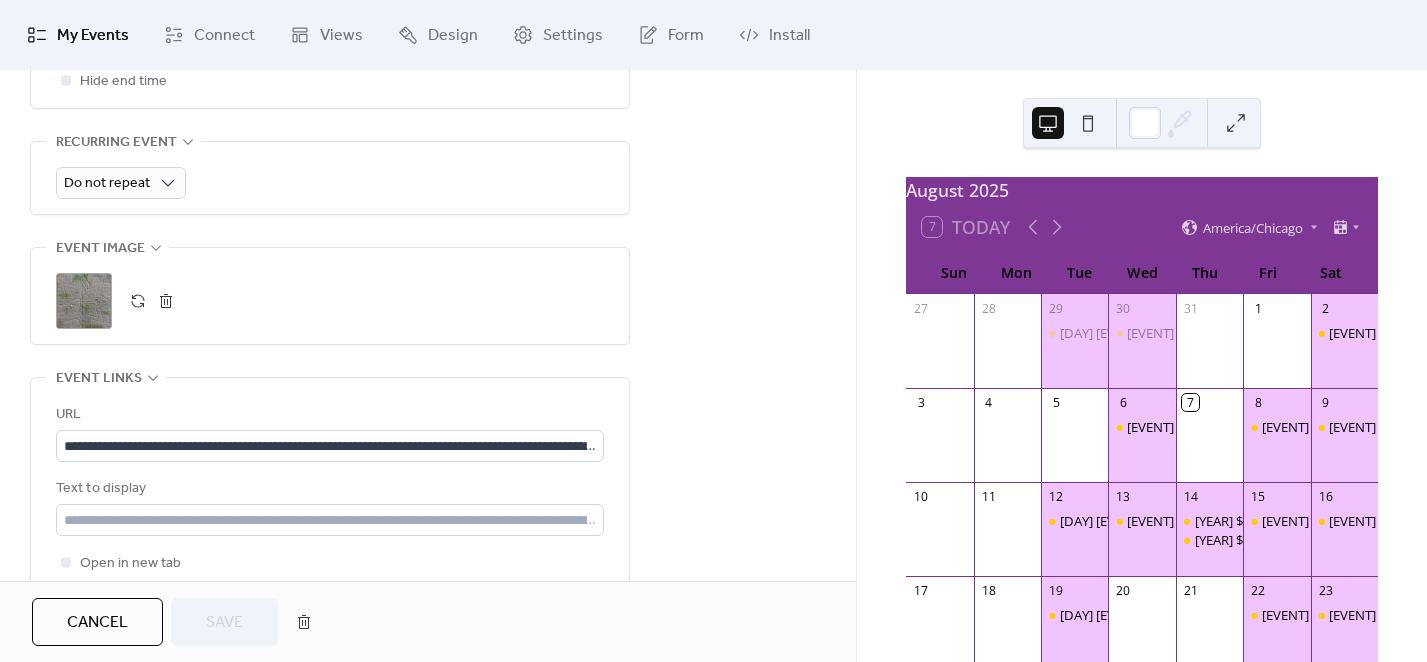 click at bounding box center [166, 301] 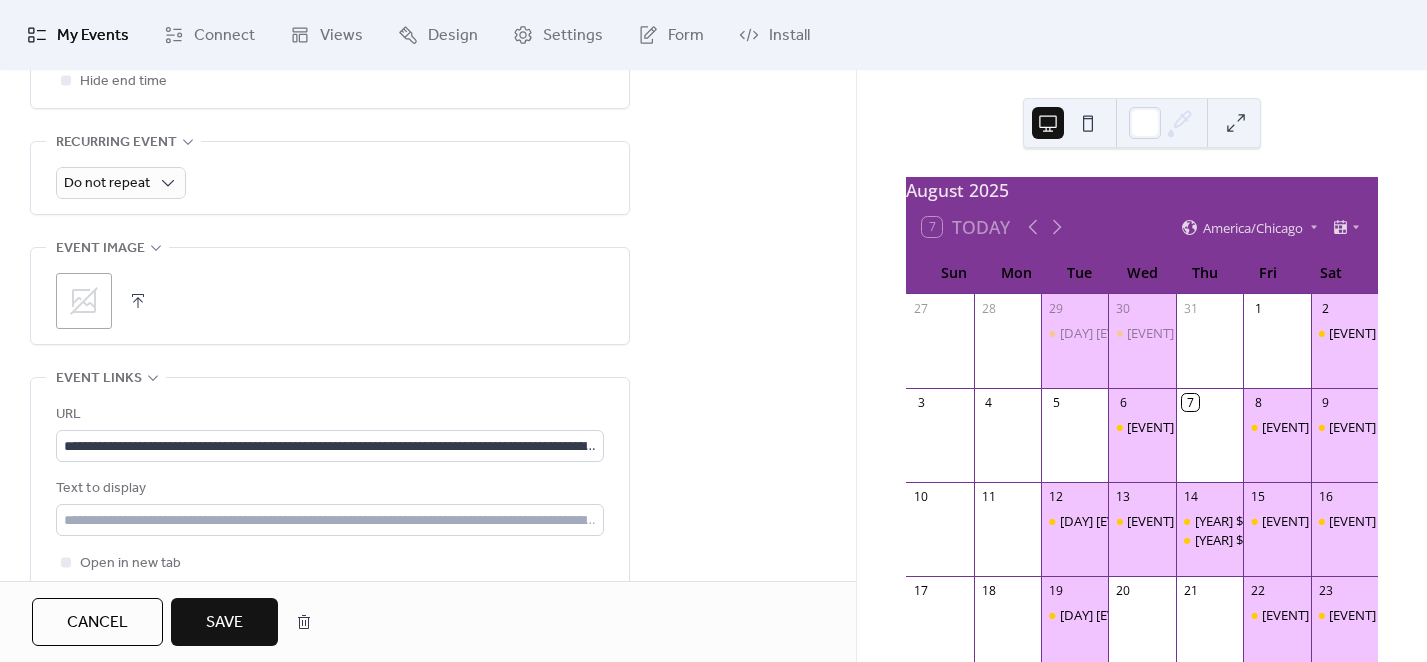 click at bounding box center (138, 301) 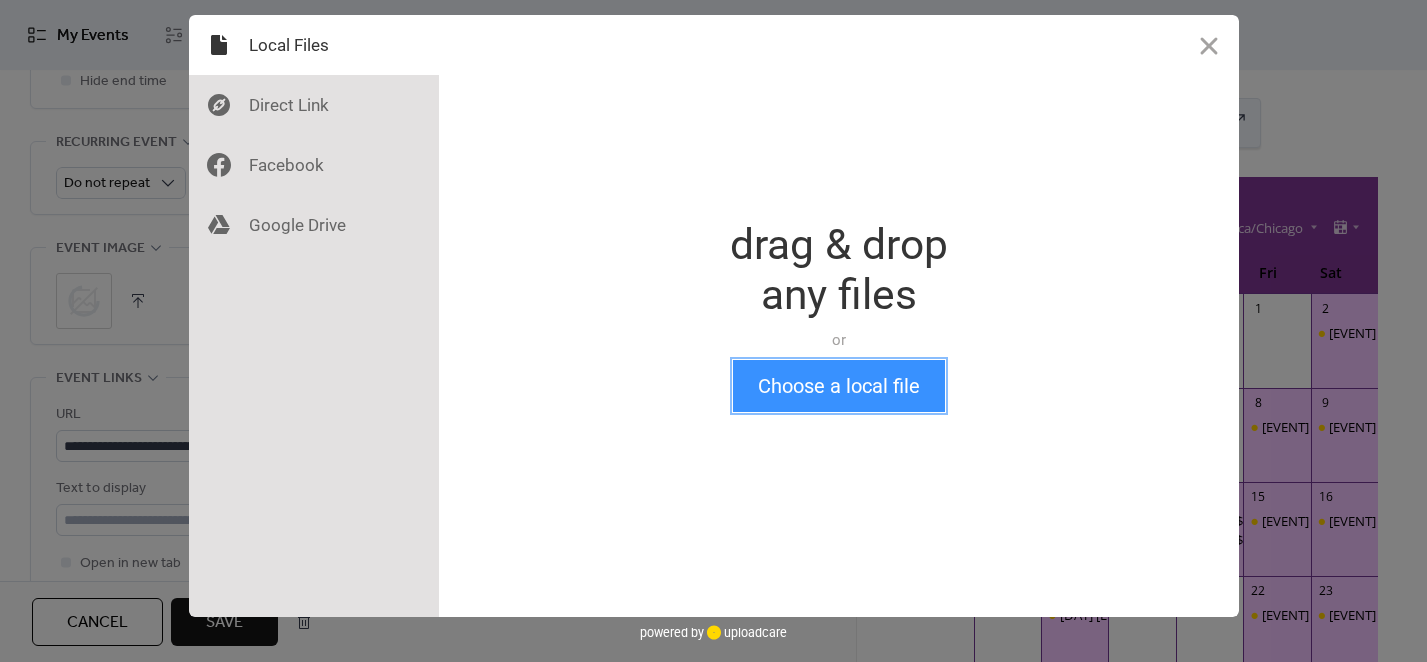 click on "Choose a local file" at bounding box center (839, 386) 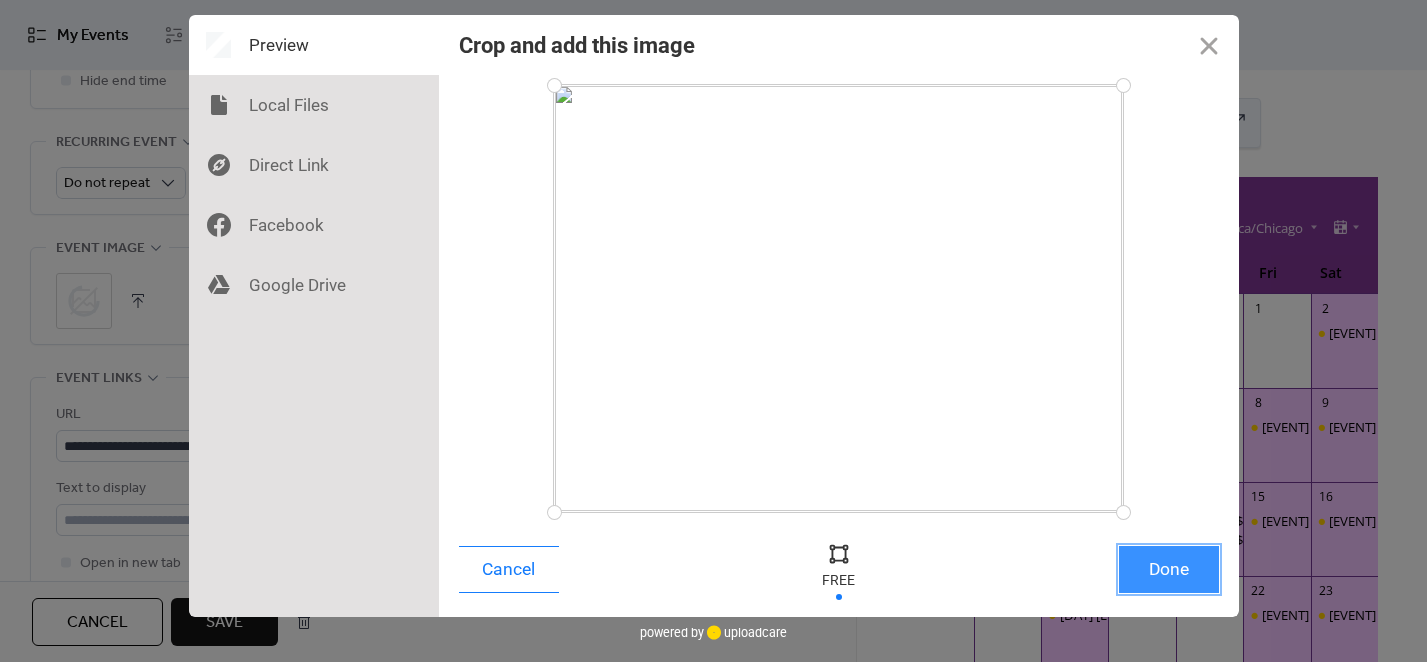 click on "Done" at bounding box center [1169, 569] 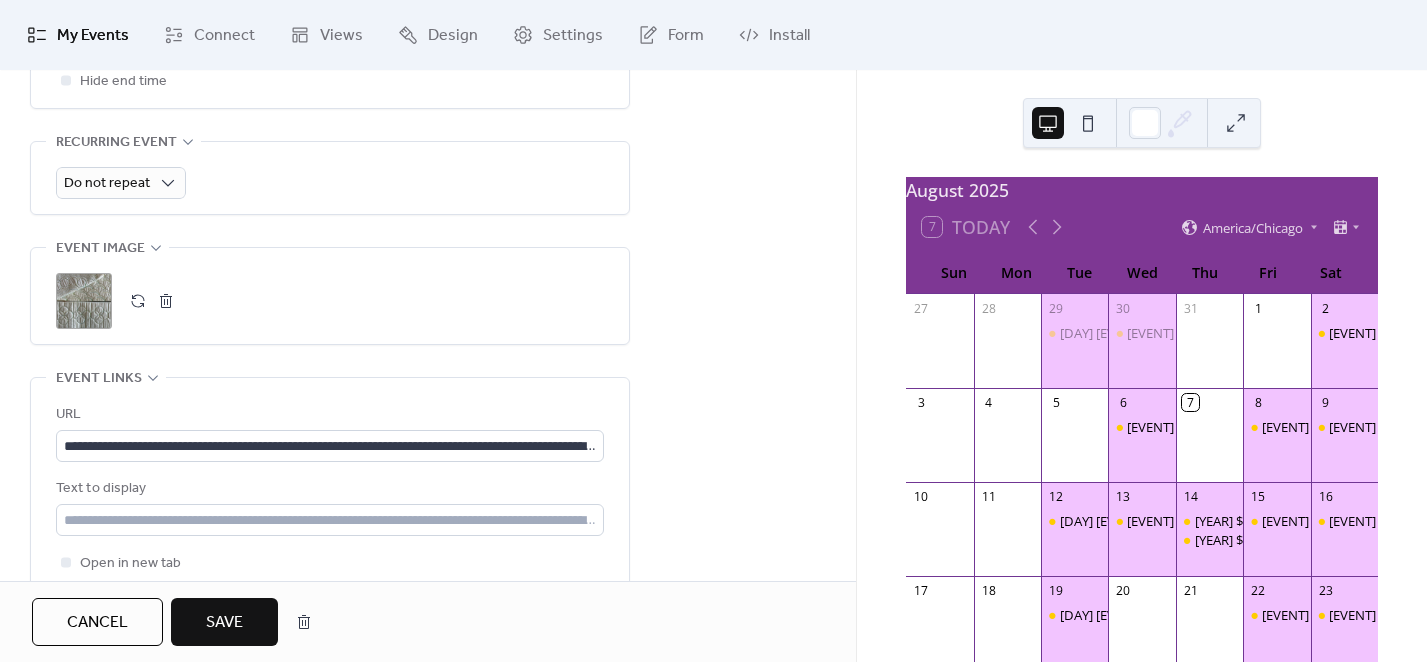 click on "Save" at bounding box center [224, 622] 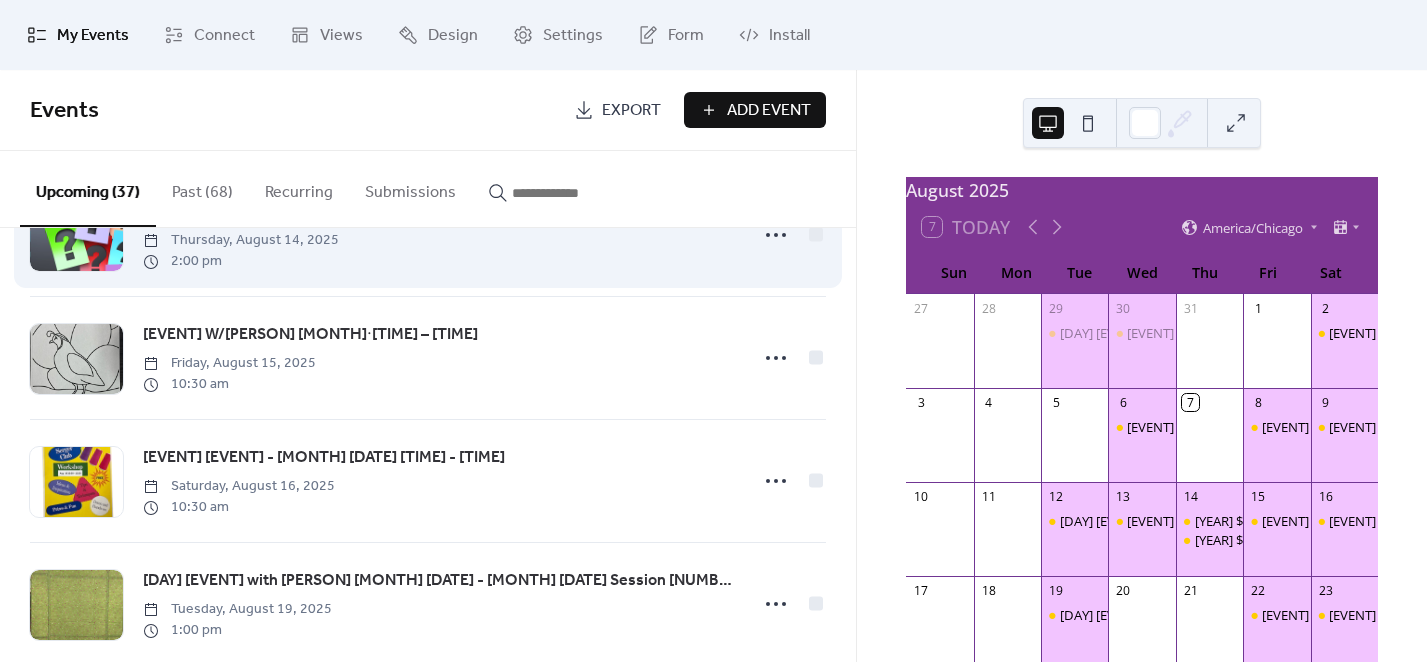 scroll, scrollTop: 625, scrollLeft: 0, axis: vertical 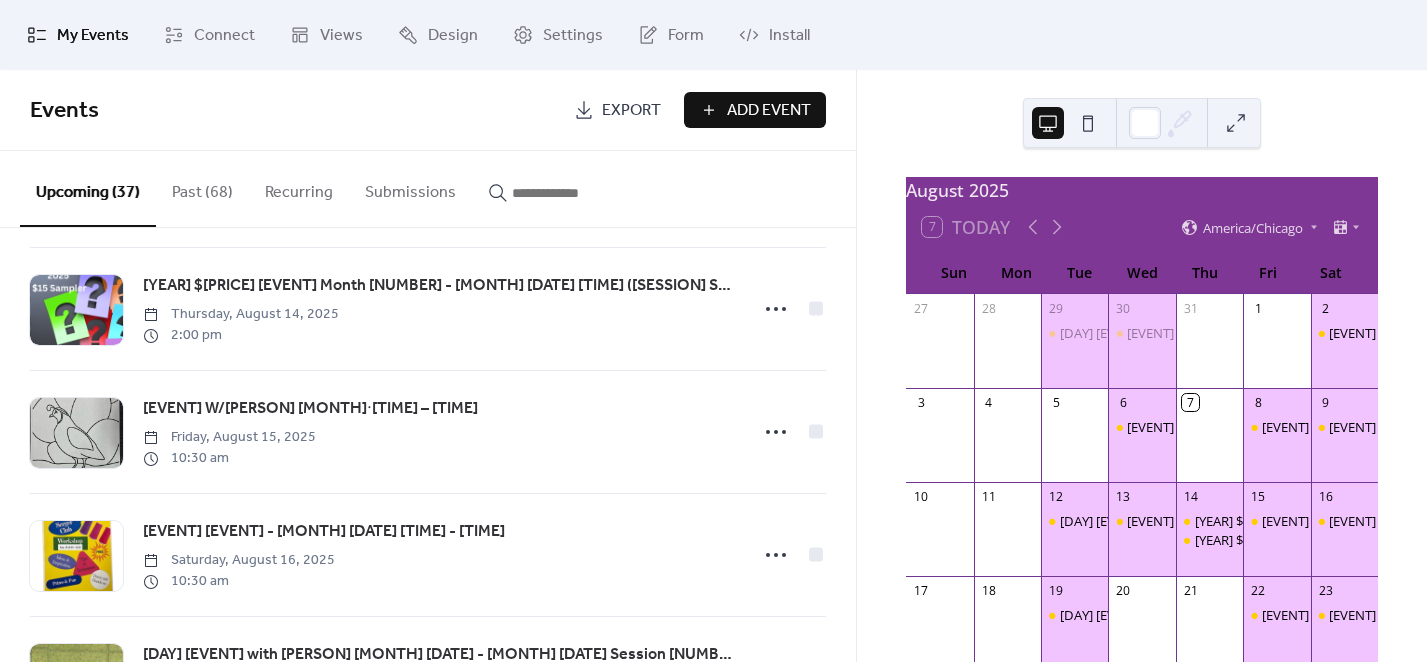 click at bounding box center (572, 193) 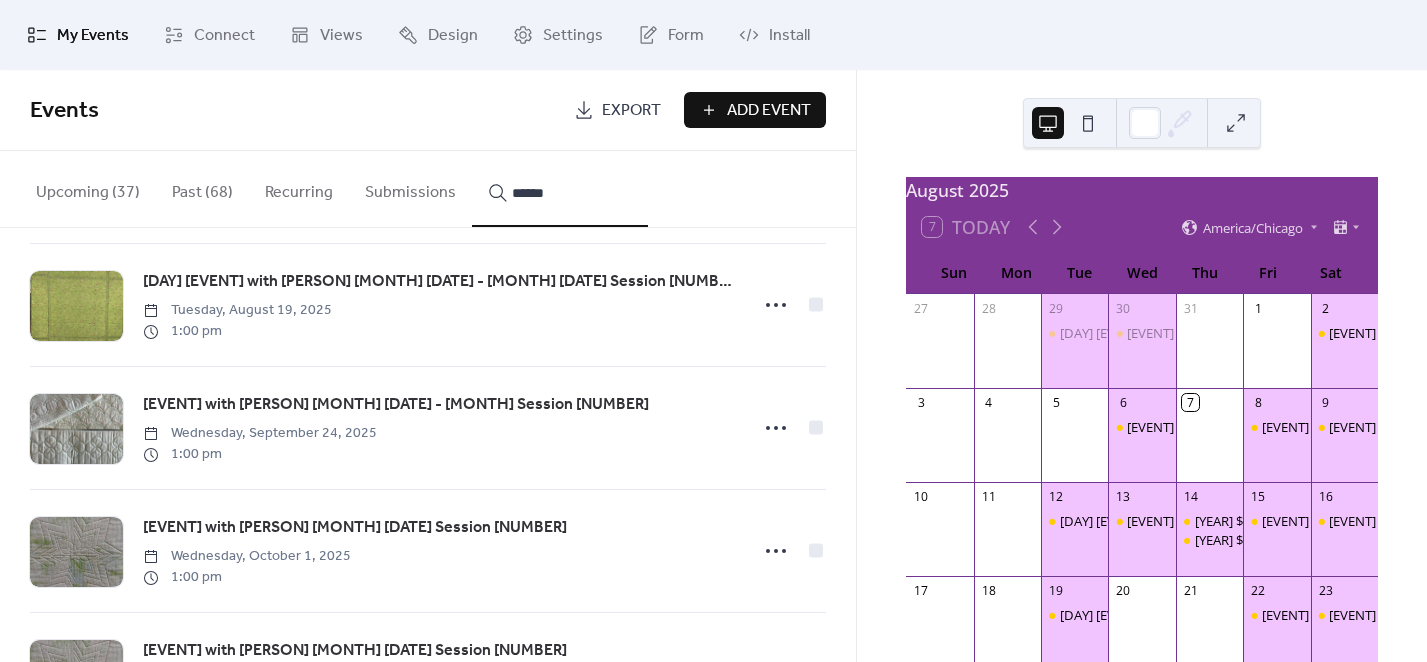 scroll, scrollTop: 1500, scrollLeft: 0, axis: vertical 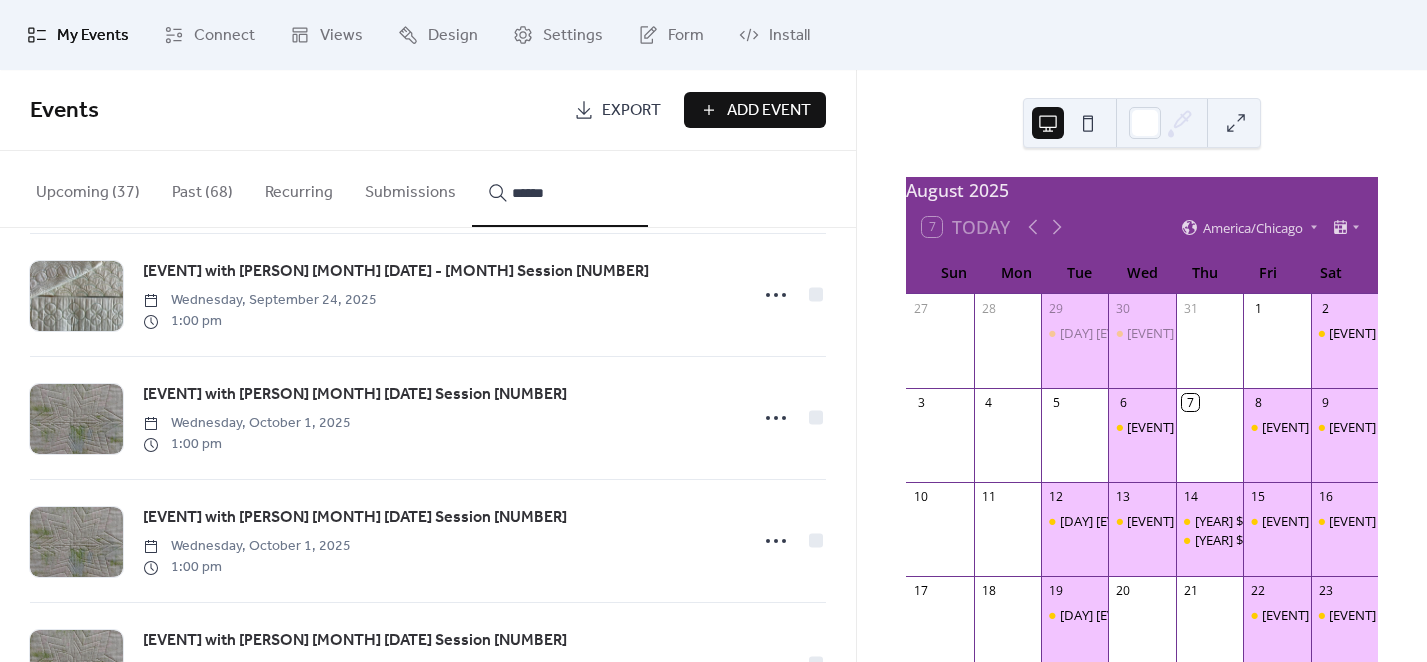 type on "******" 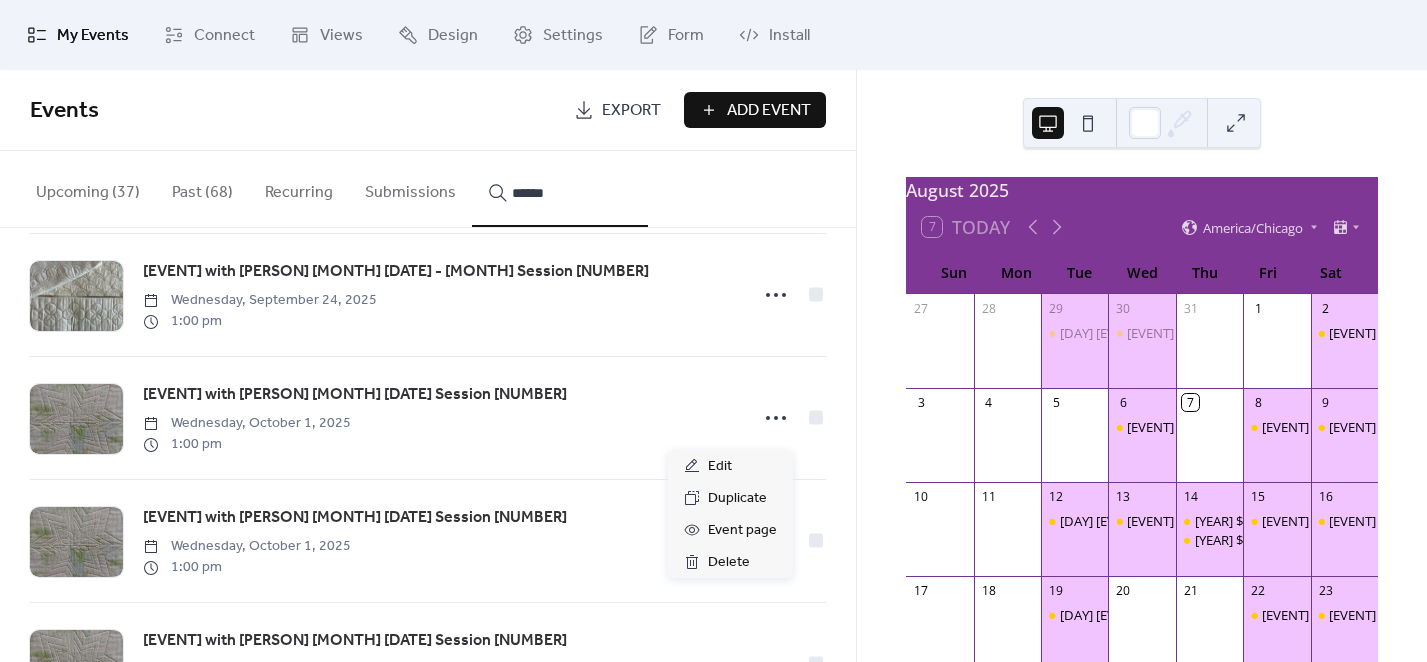 click 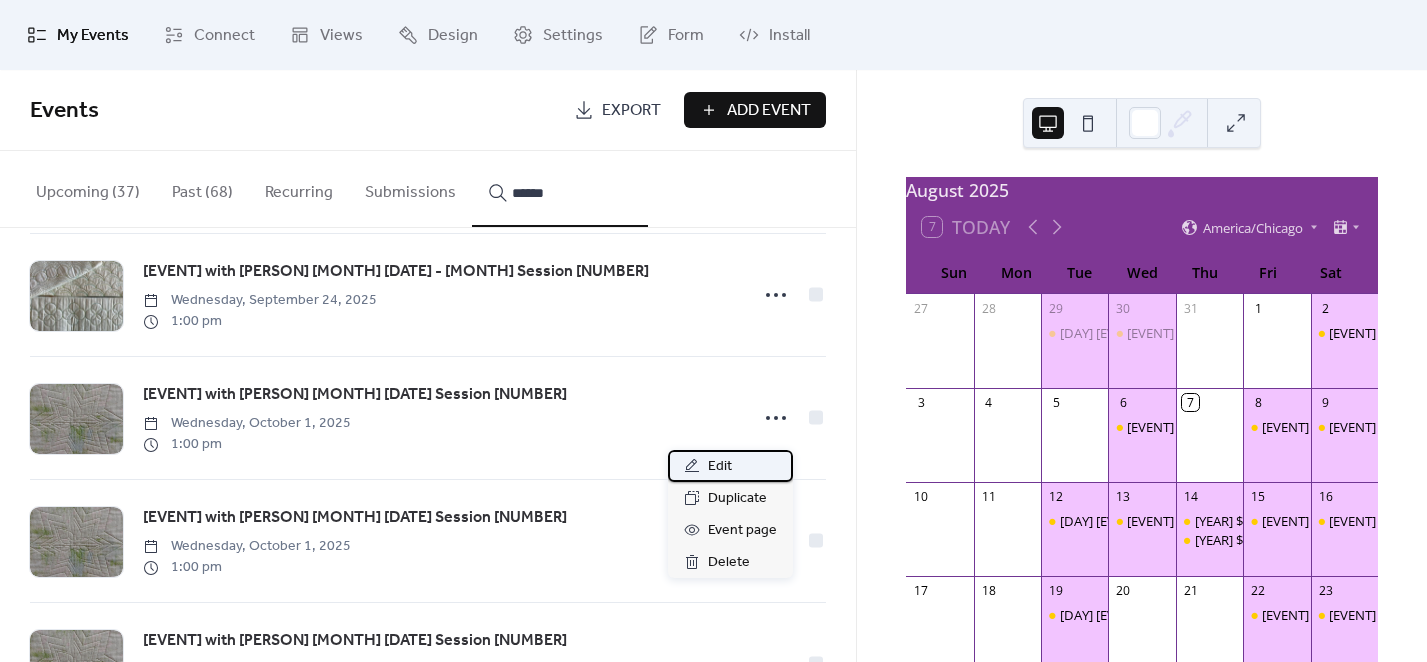 click on "Edit" at bounding box center [720, 467] 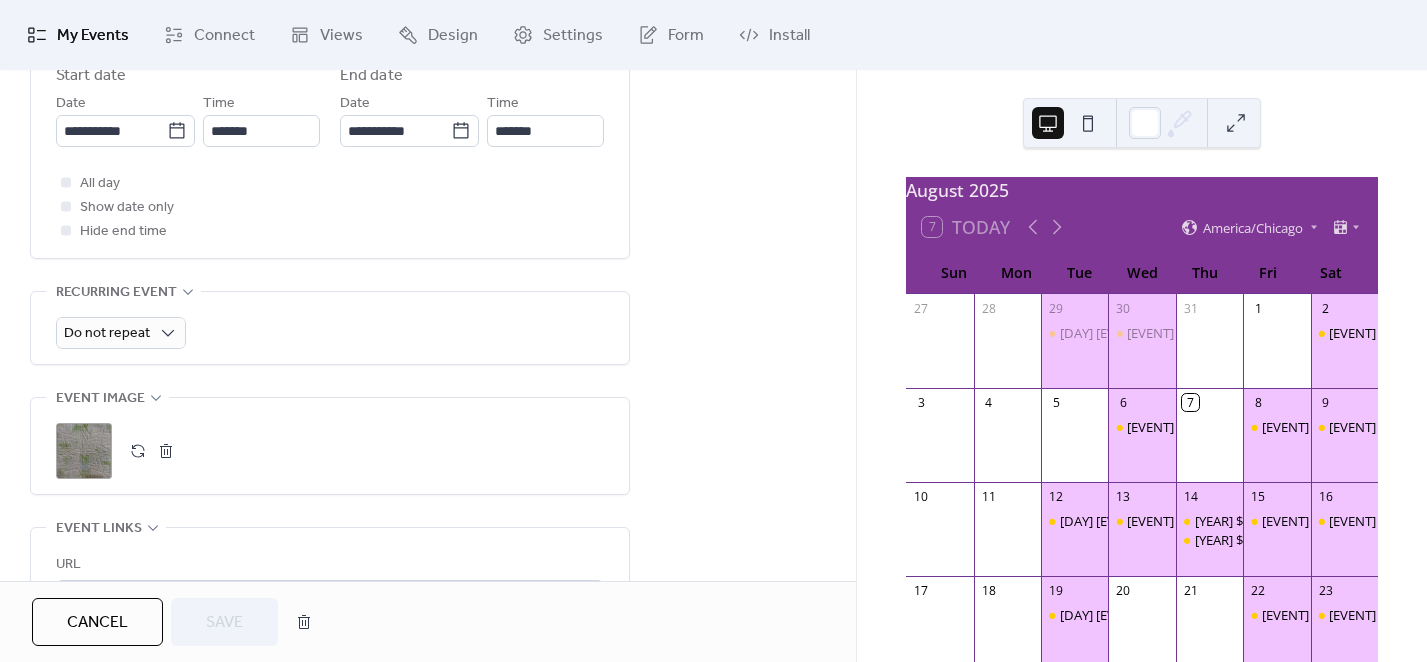 scroll, scrollTop: 750, scrollLeft: 0, axis: vertical 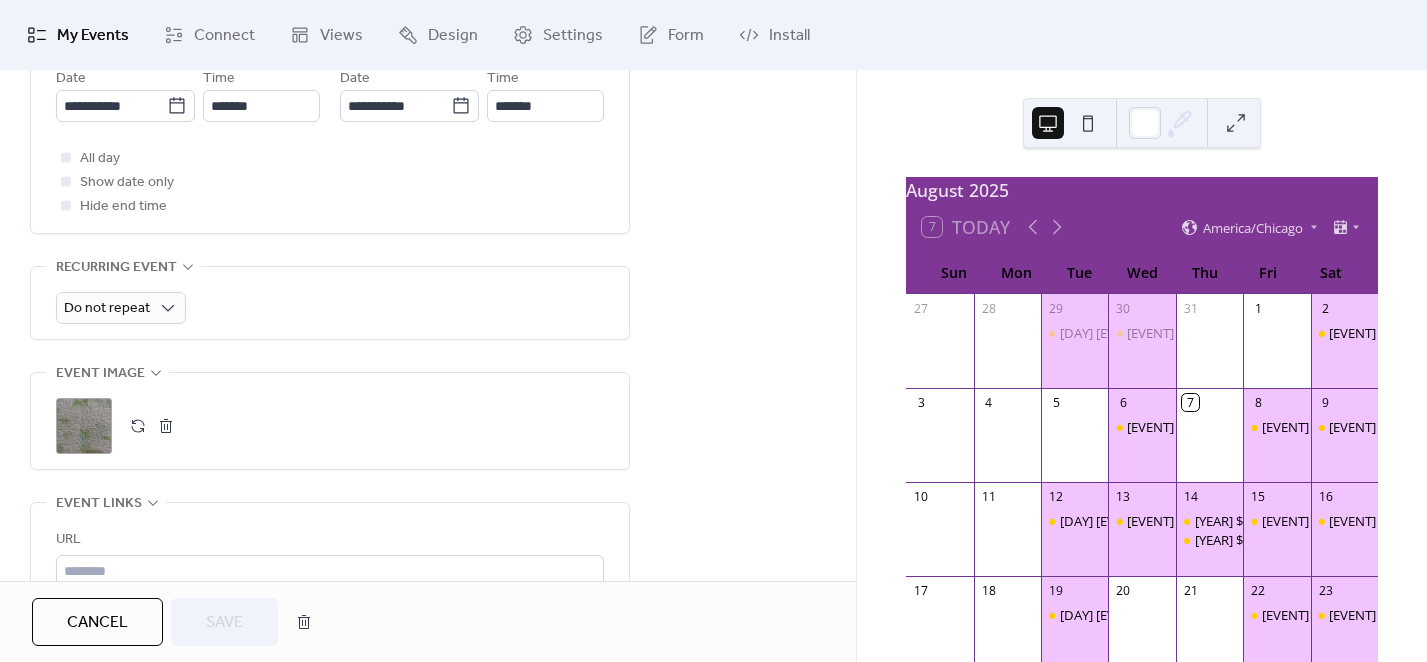click at bounding box center [166, 426] 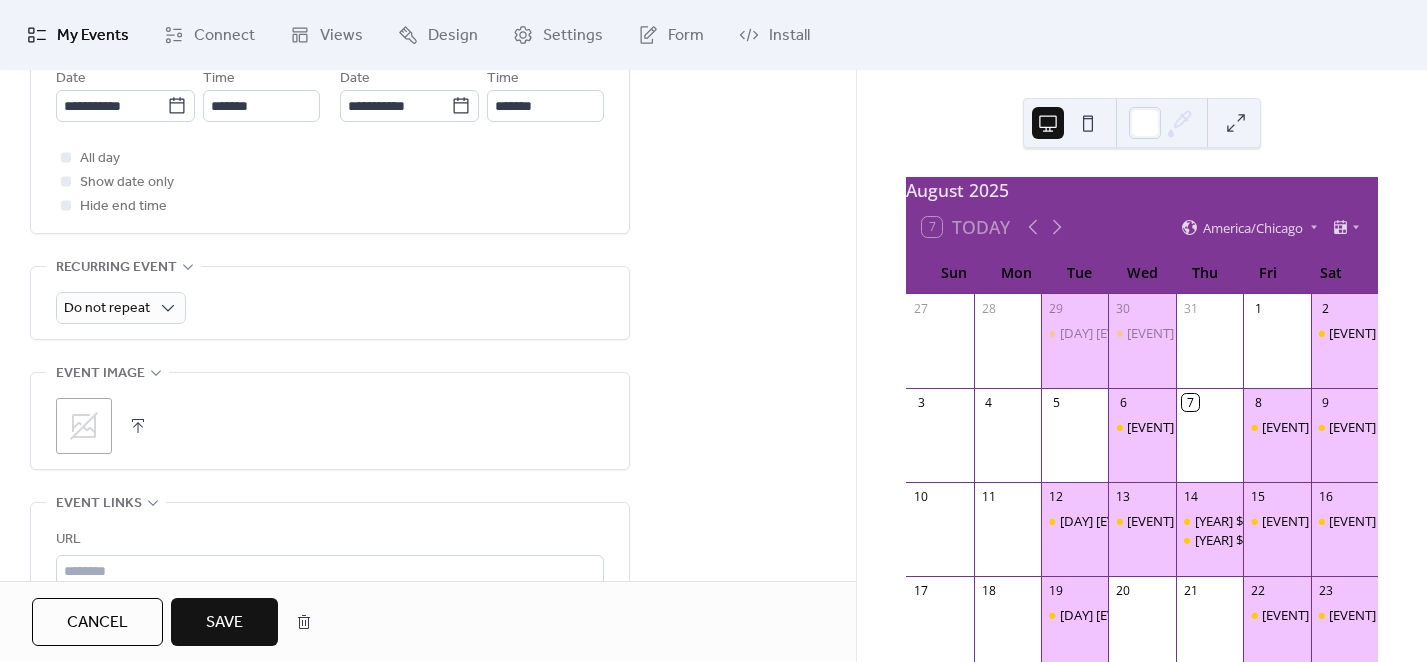 click at bounding box center (138, 426) 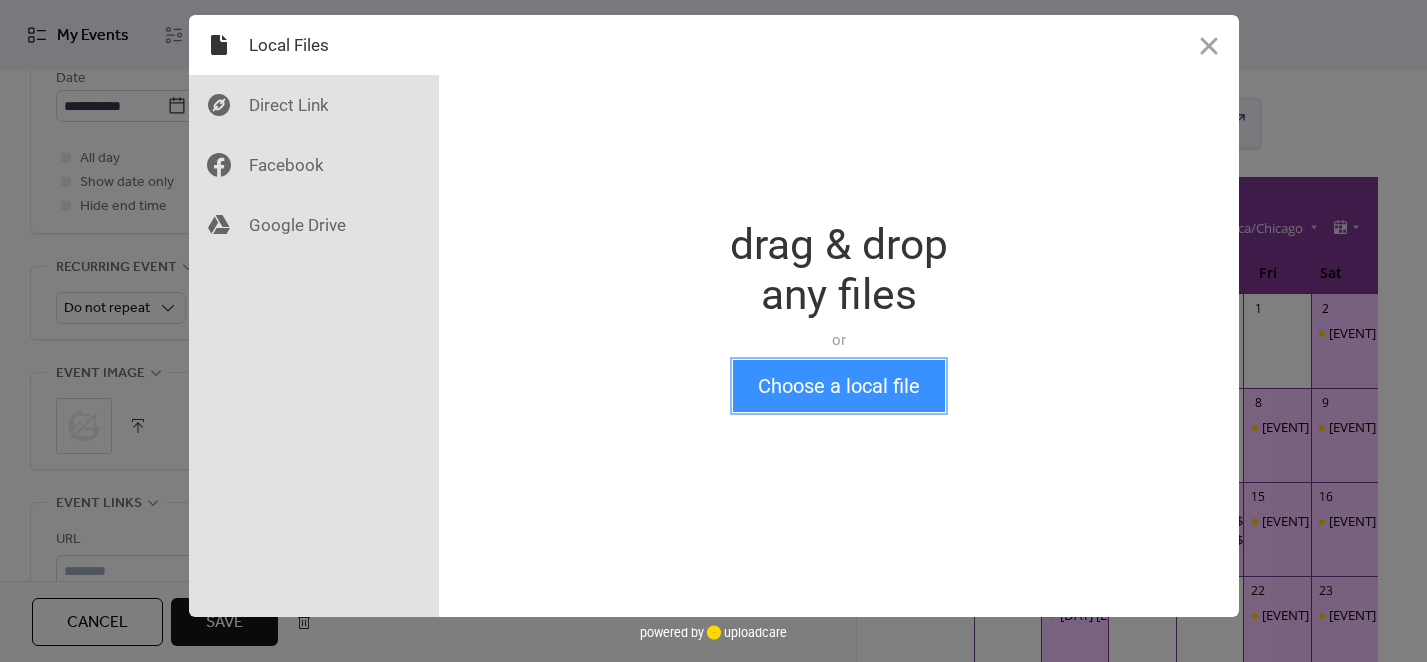 click on "Choose a local file" at bounding box center [839, 386] 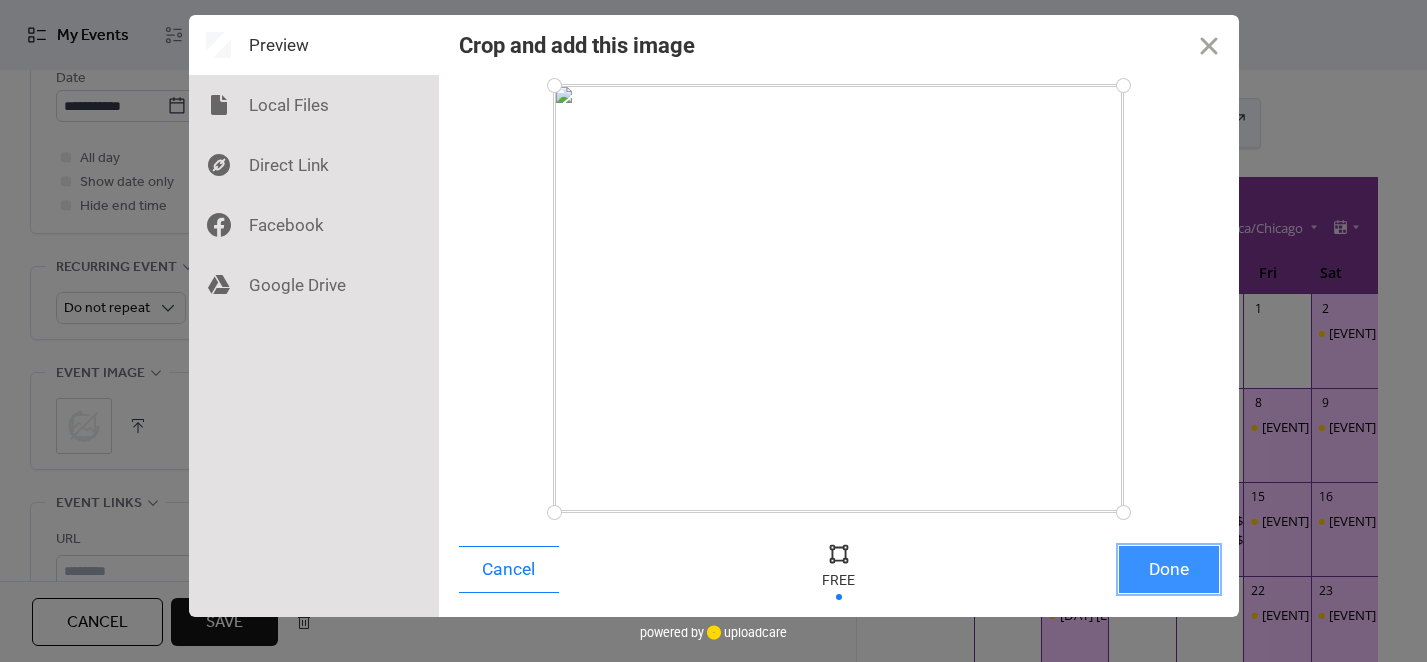 drag, startPoint x: 1154, startPoint y: 568, endPoint x: 1085, endPoint y: 549, distance: 71.568146 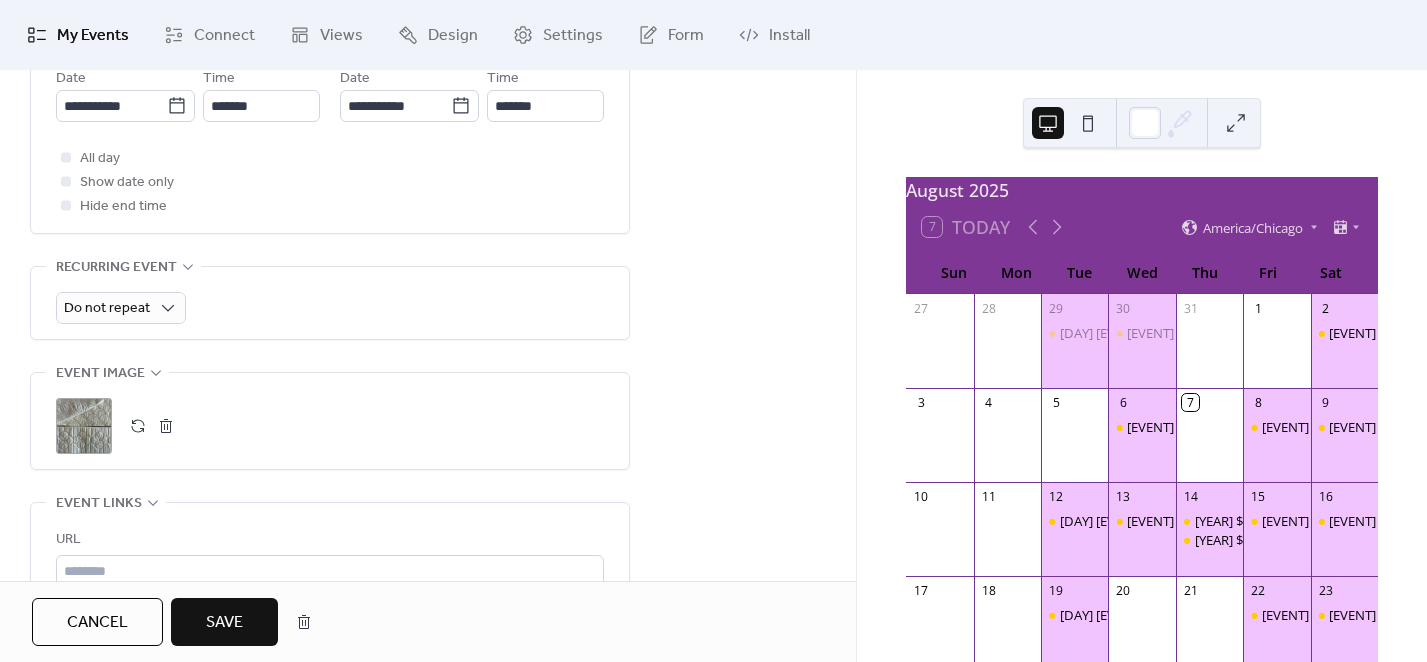 click on "Save" at bounding box center (224, 623) 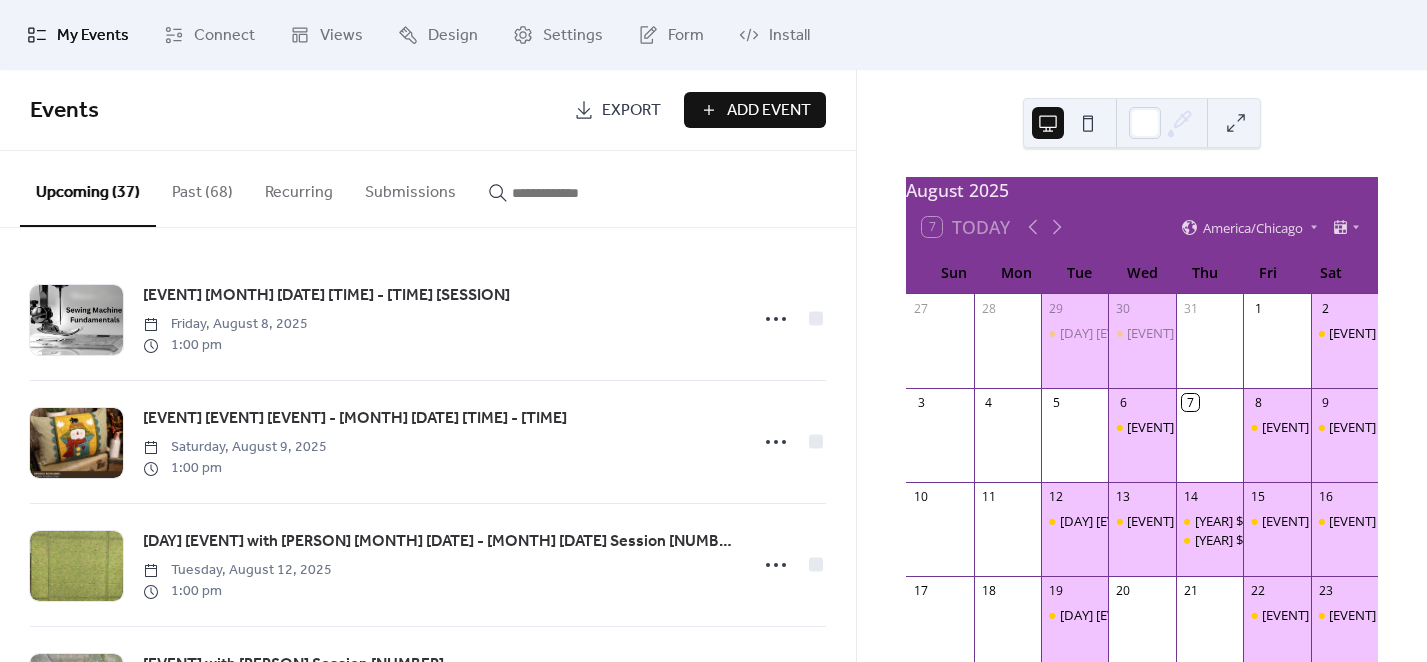 click at bounding box center (572, 193) 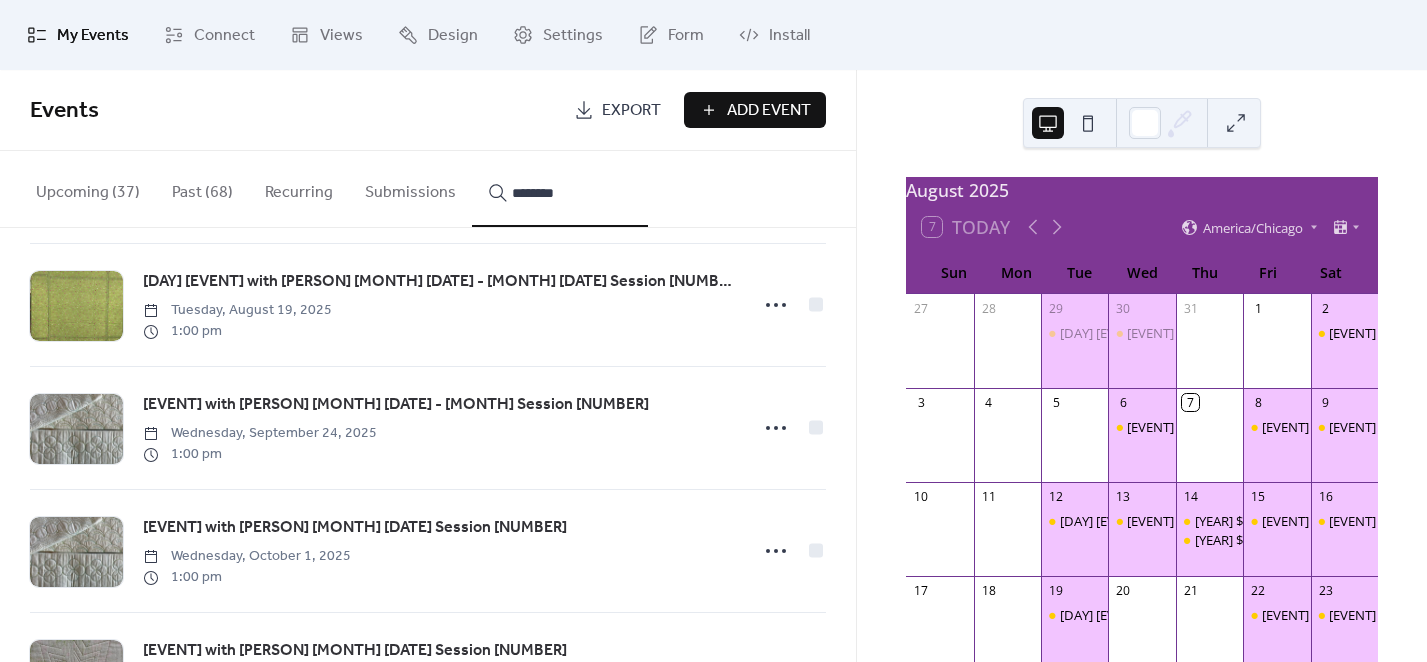 scroll, scrollTop: 1500, scrollLeft: 0, axis: vertical 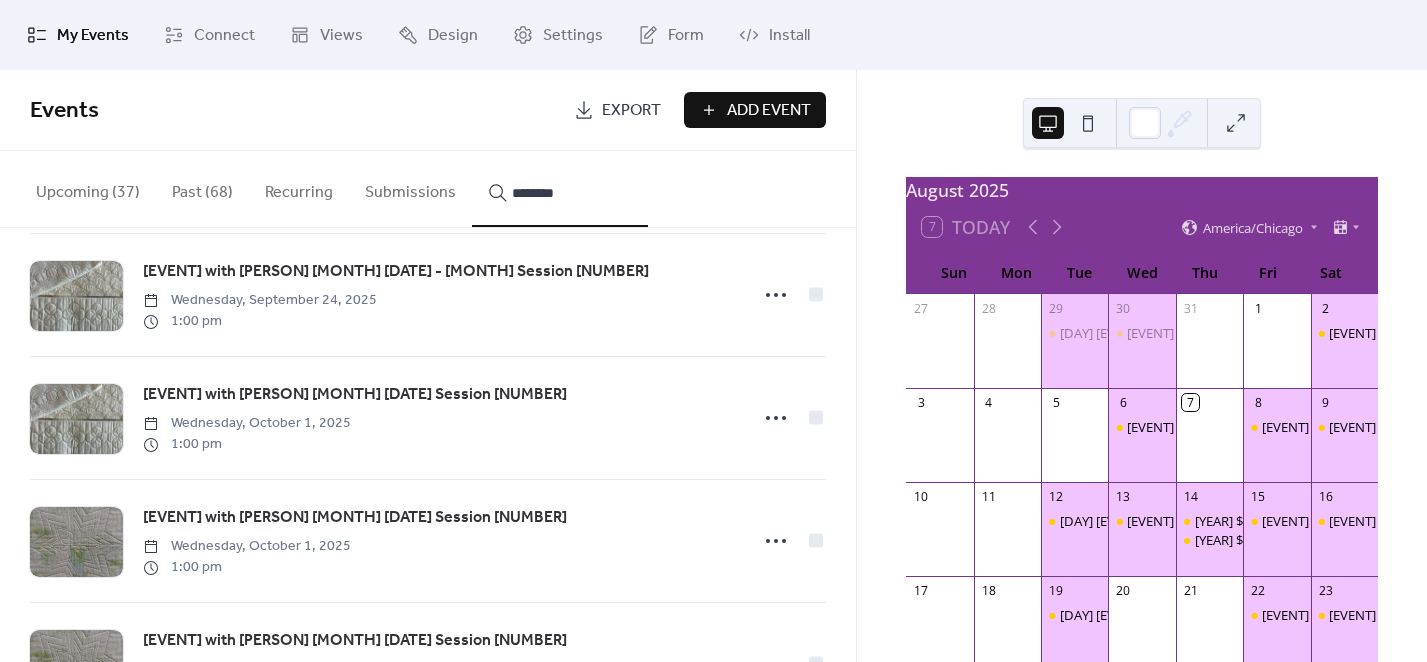 type on "********" 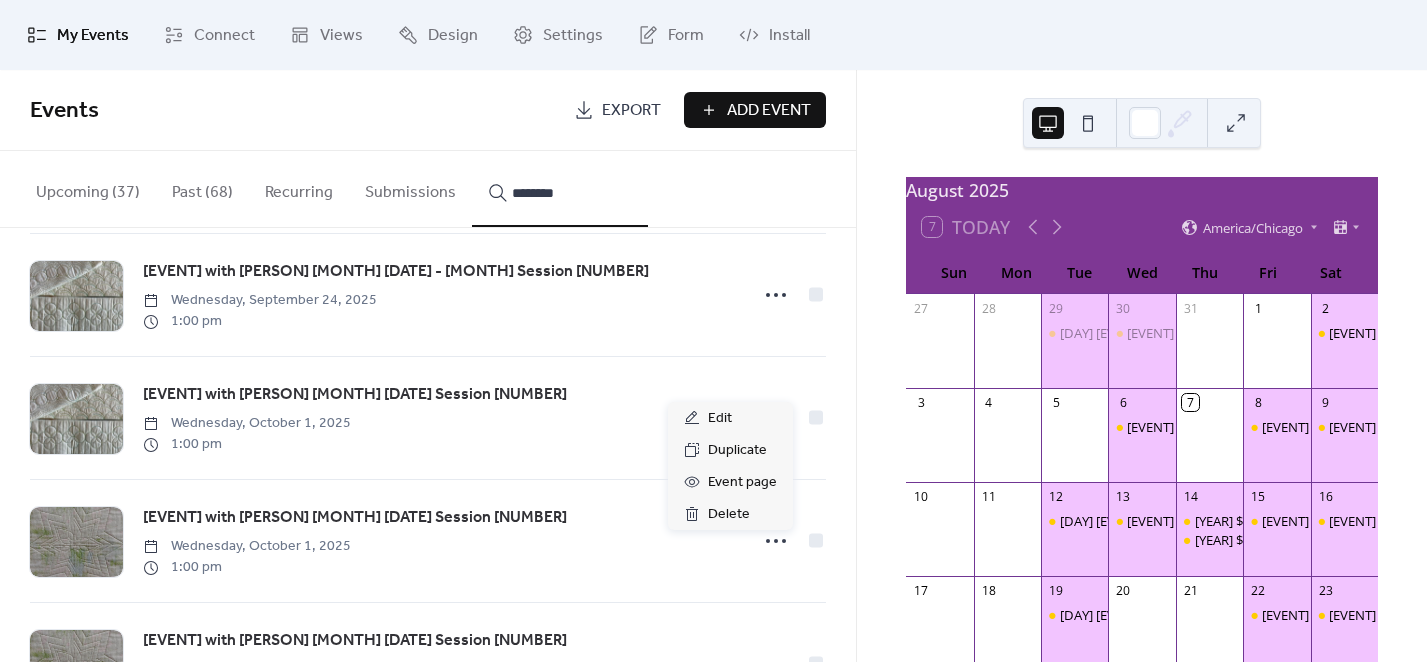 click 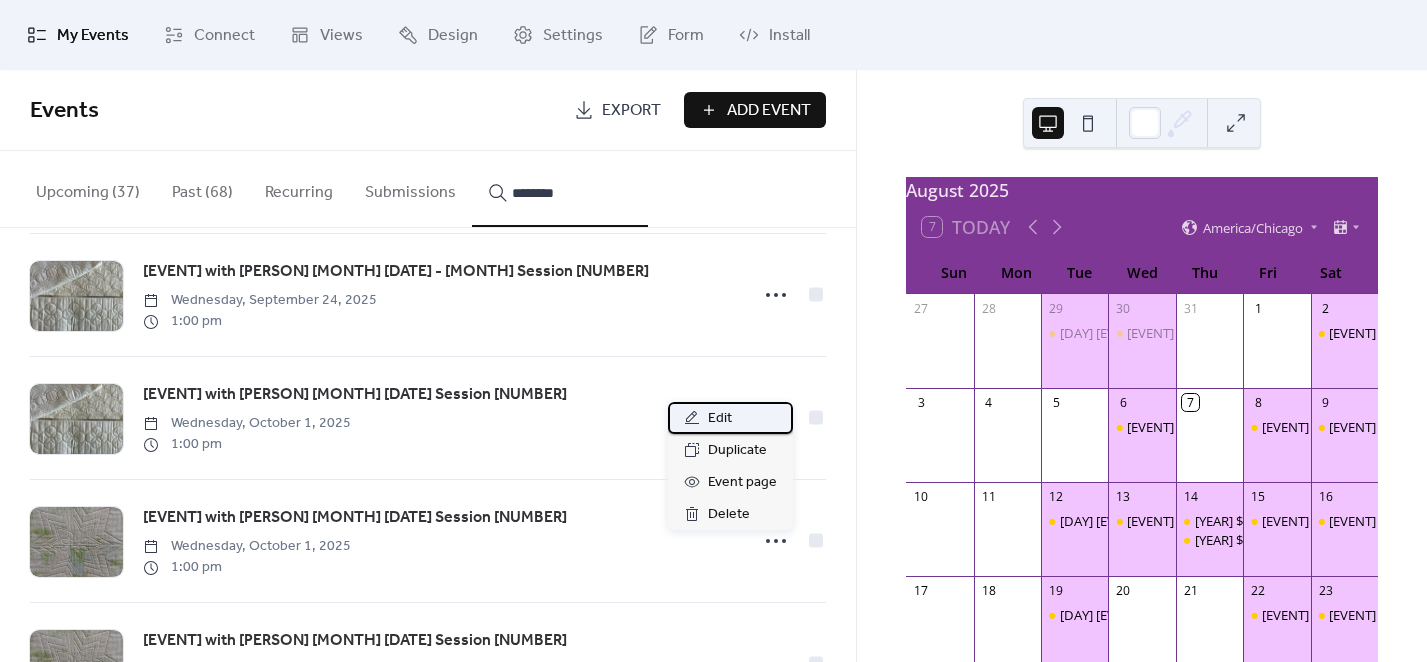 click on "Edit" at bounding box center [720, 419] 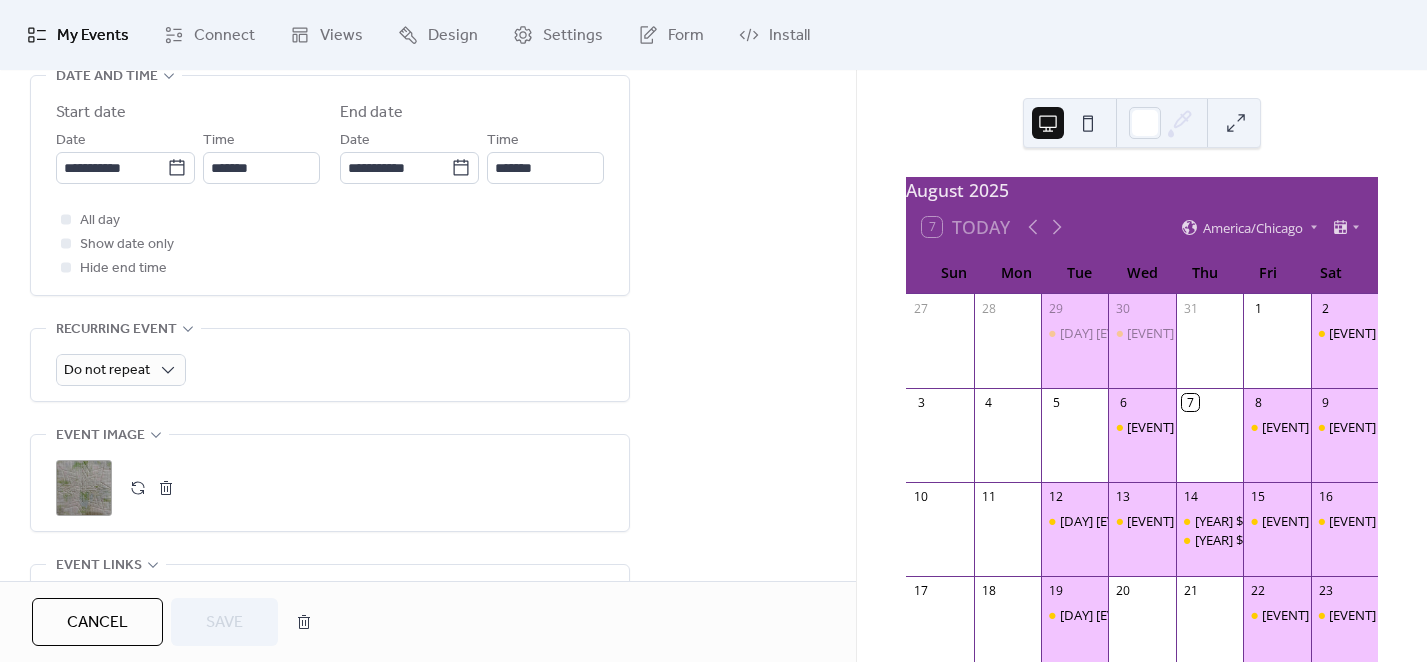 scroll, scrollTop: 646, scrollLeft: 0, axis: vertical 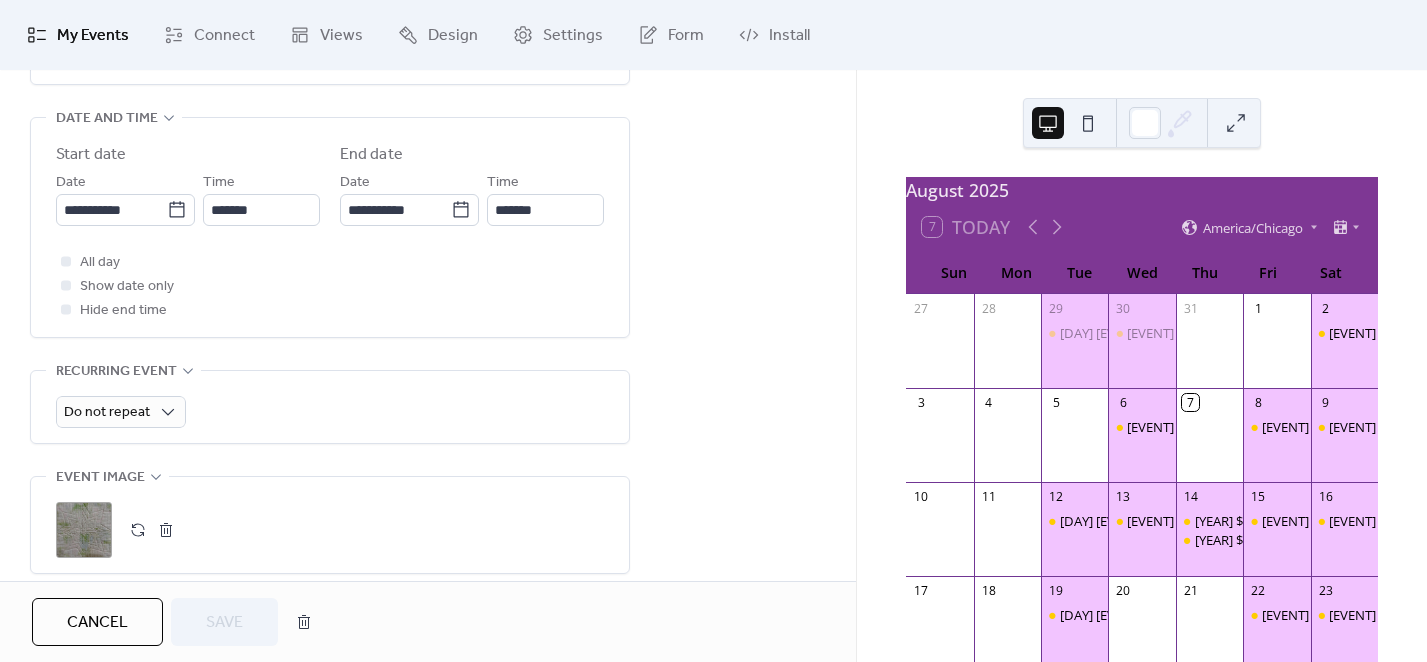 click at bounding box center [166, 530] 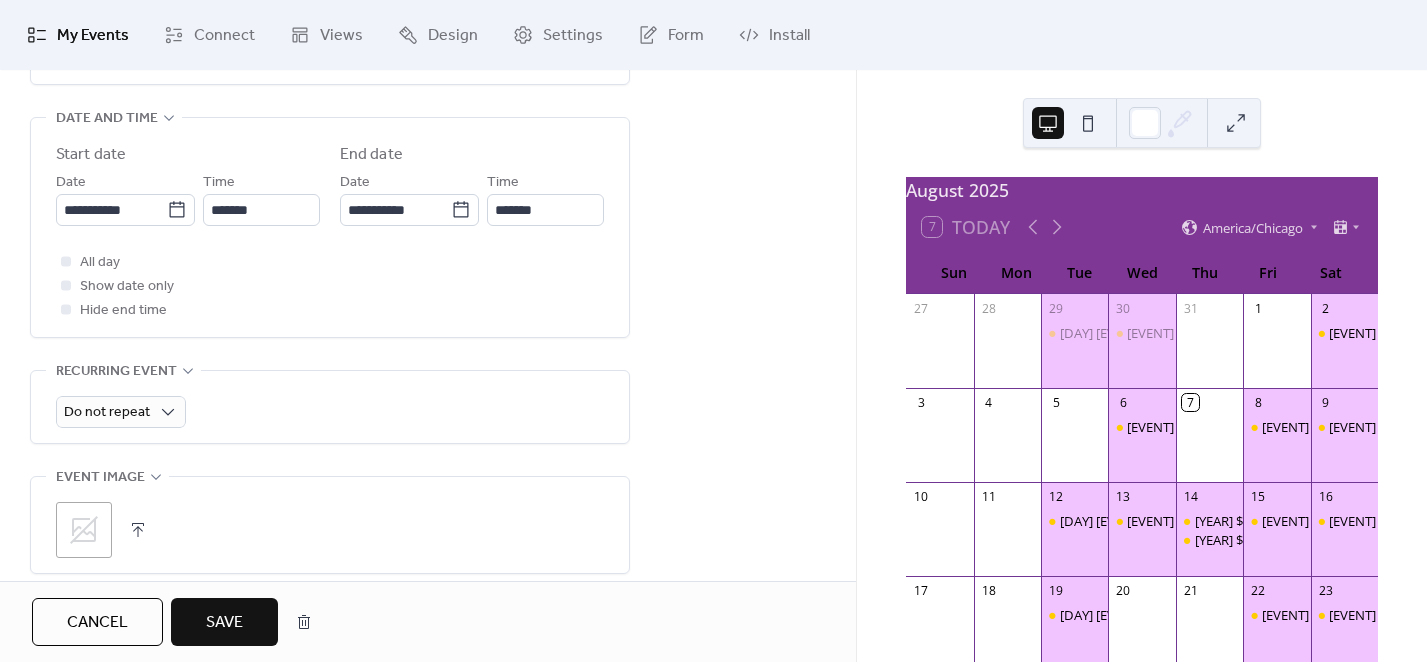 click at bounding box center [138, 530] 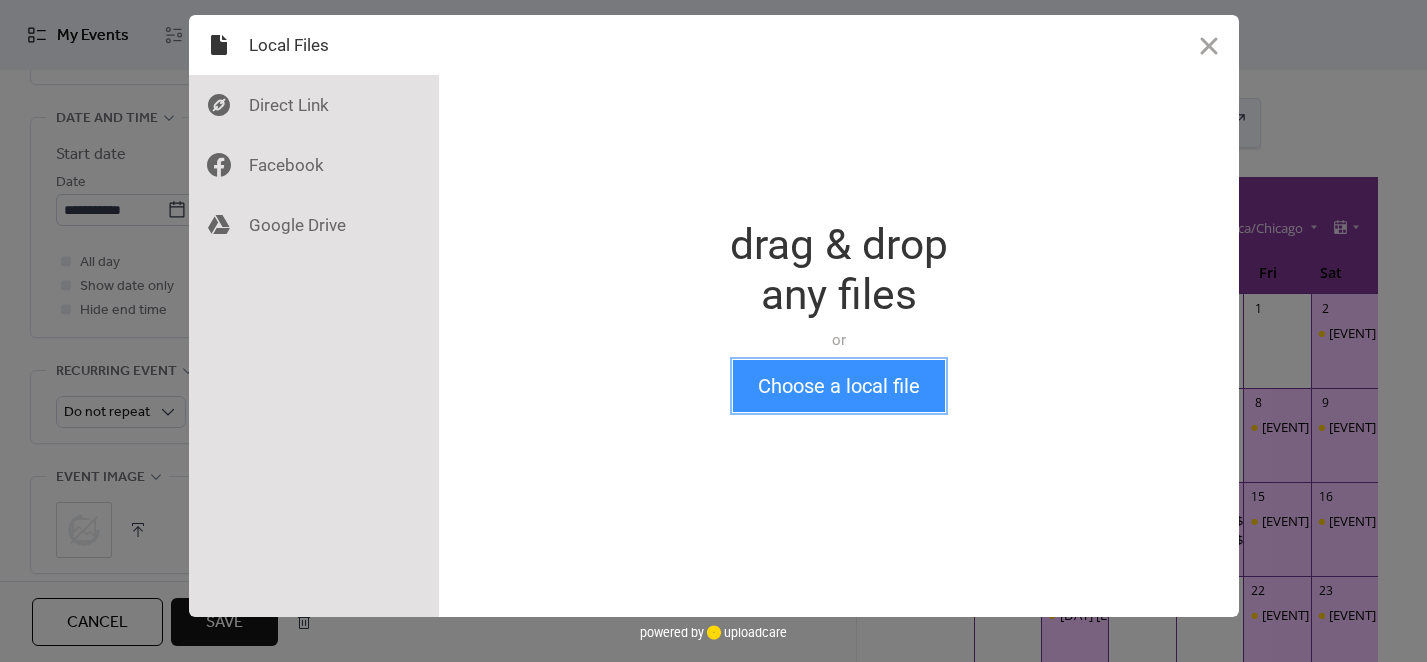 click on "Choose a local file" at bounding box center [839, 386] 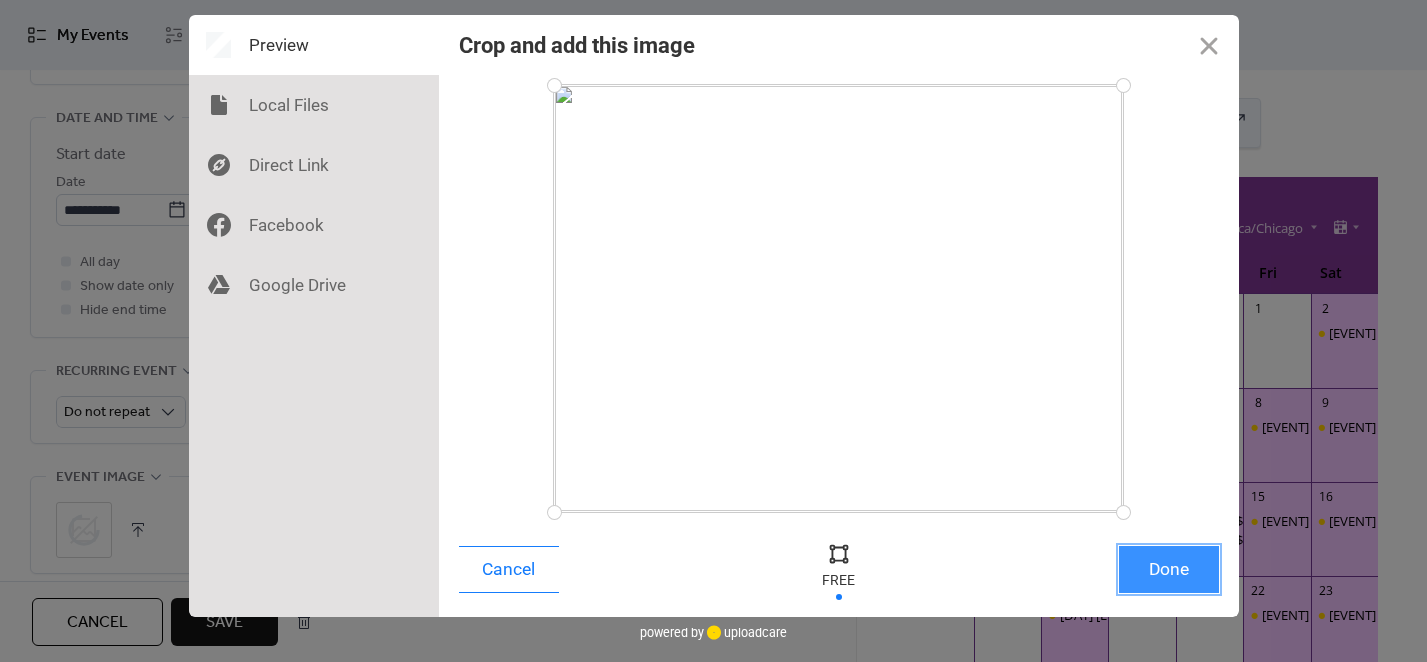 click on "Done" at bounding box center (1169, 569) 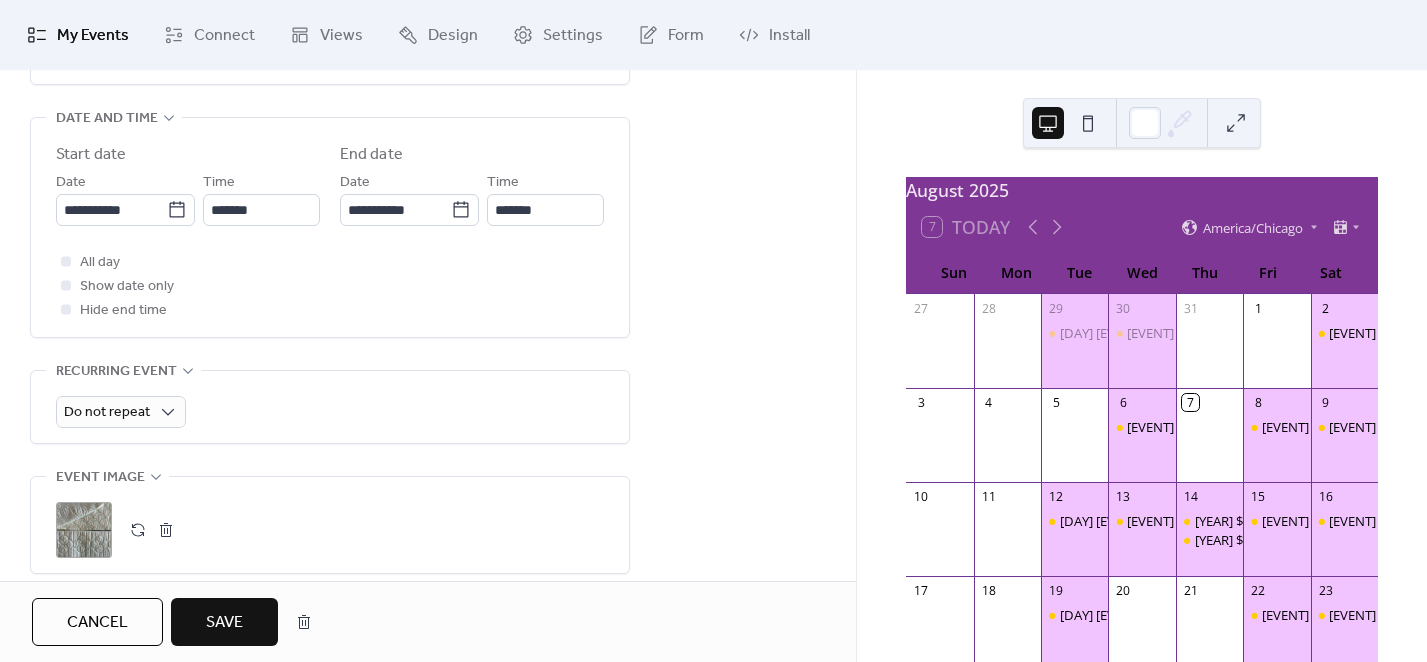 click on "Save" at bounding box center [224, 623] 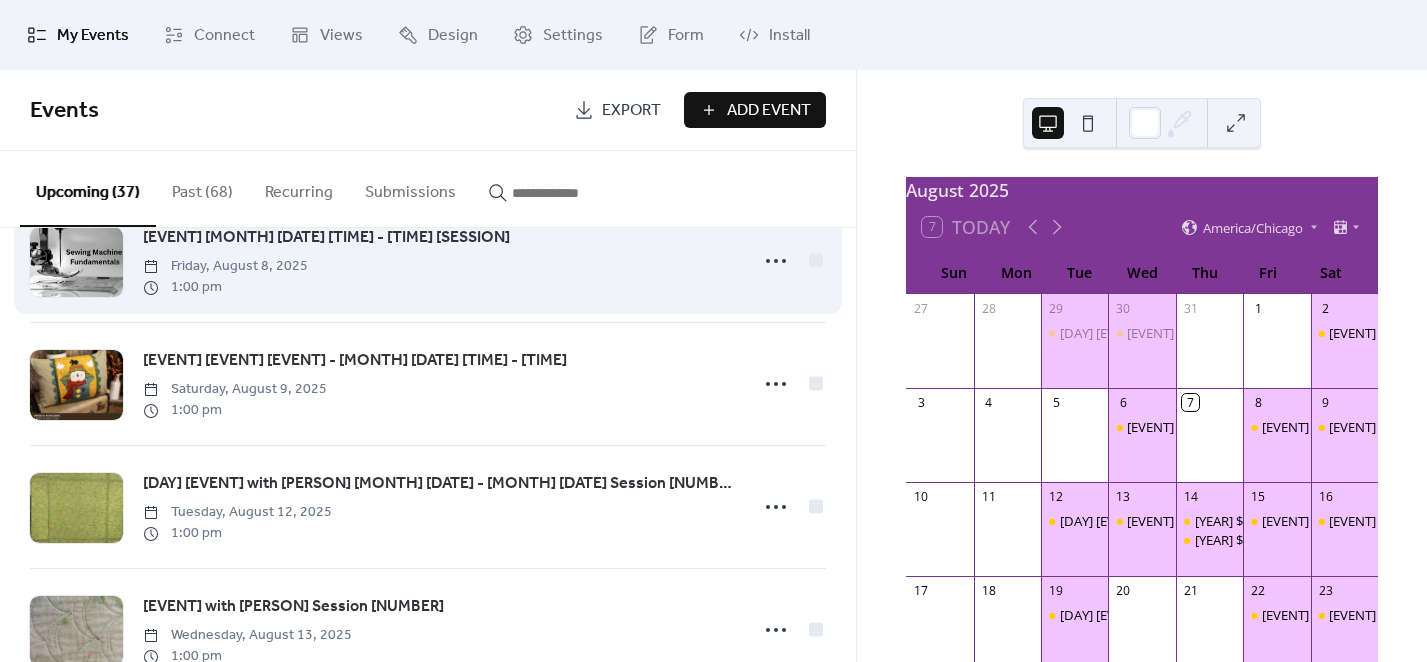 scroll, scrollTop: 0, scrollLeft: 0, axis: both 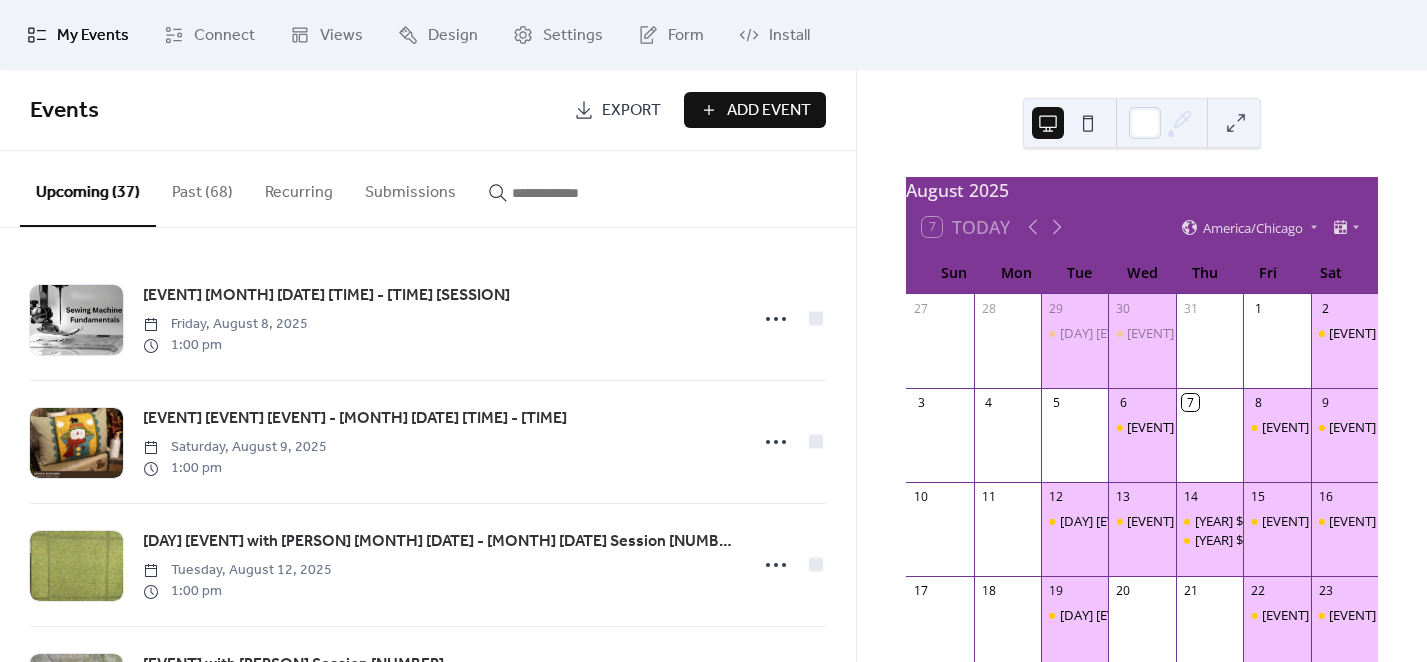 click at bounding box center (572, 193) 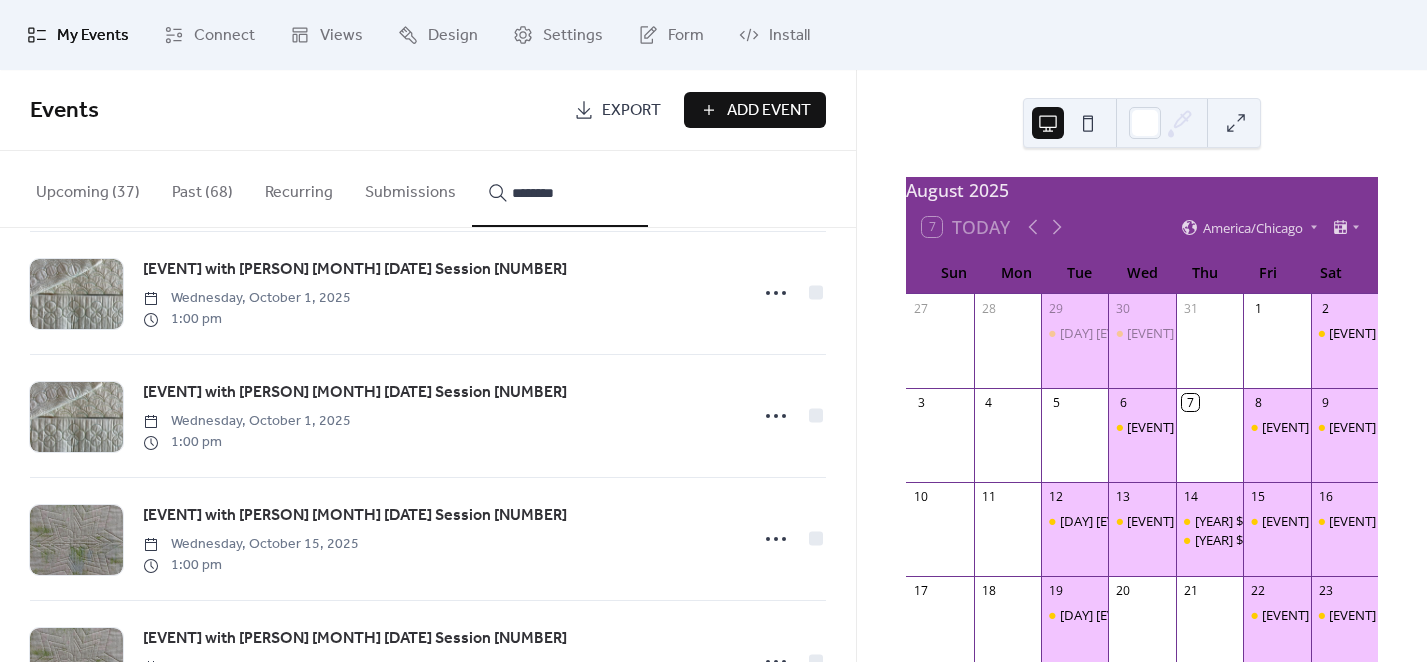 scroll, scrollTop: 1750, scrollLeft: 0, axis: vertical 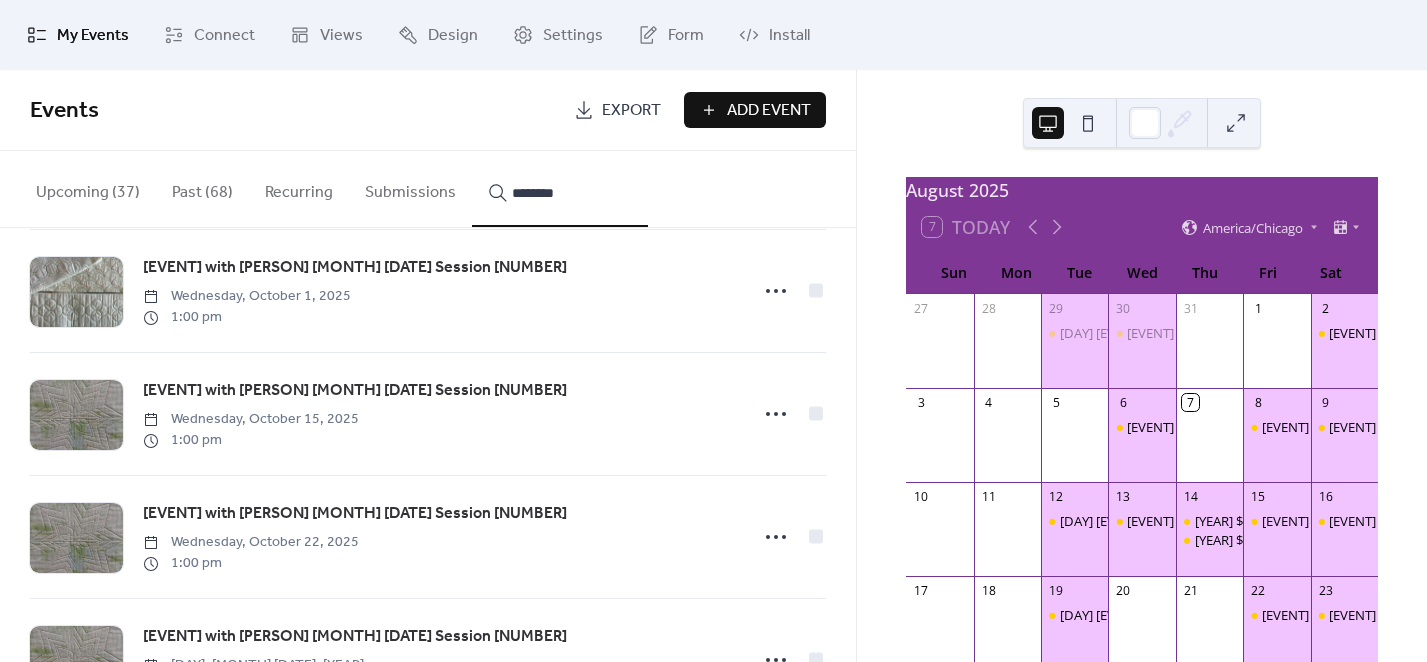 type on "********" 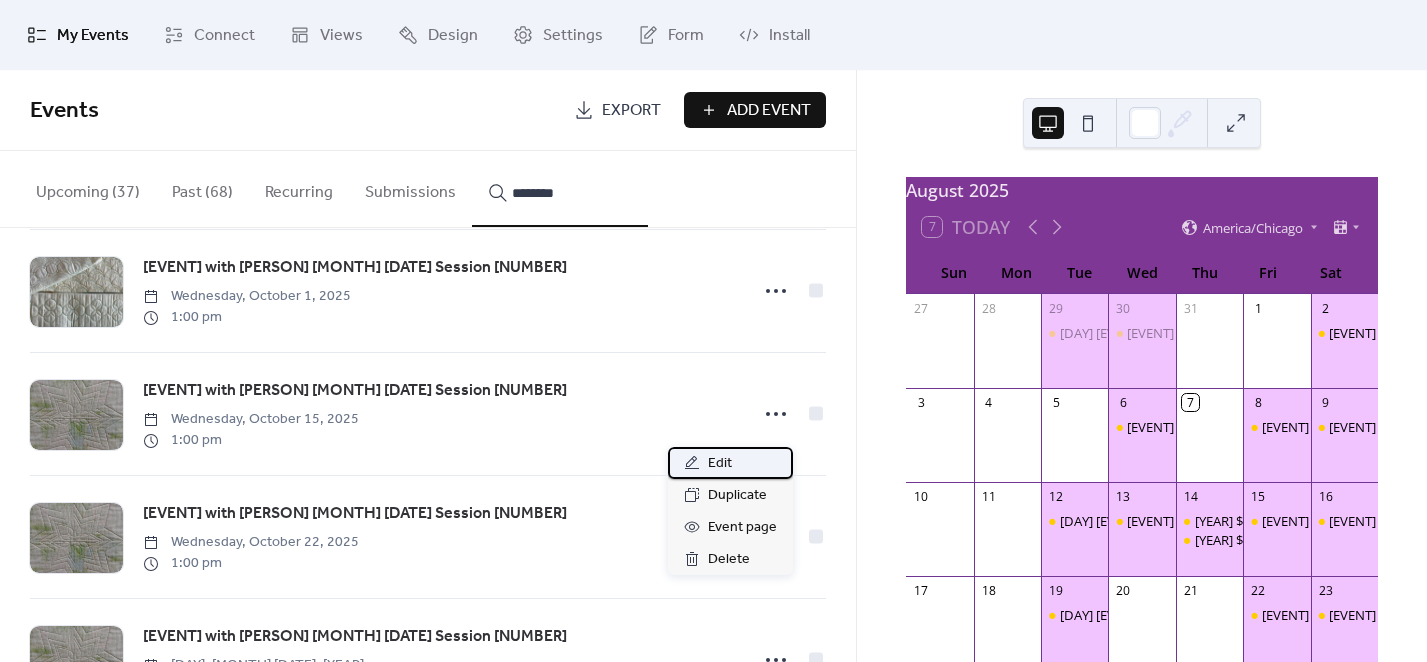 click on "Edit" at bounding box center [720, 464] 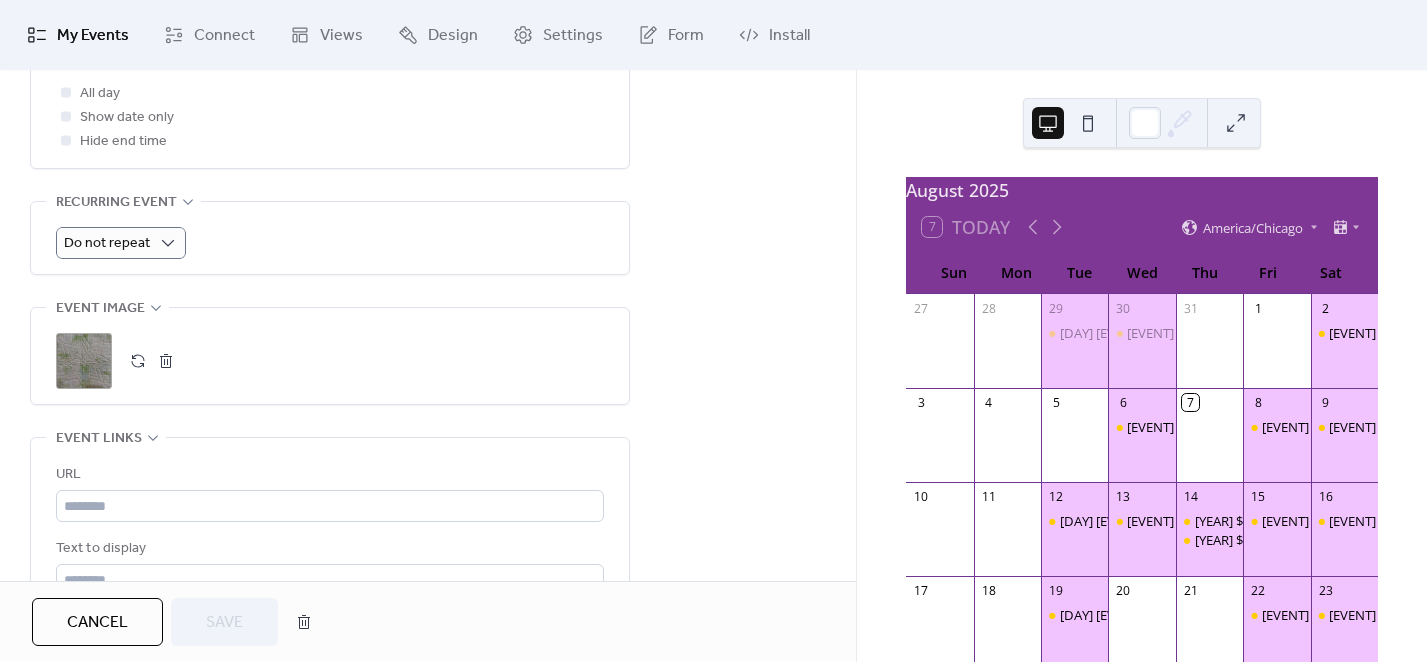 scroll, scrollTop: 771, scrollLeft: 0, axis: vertical 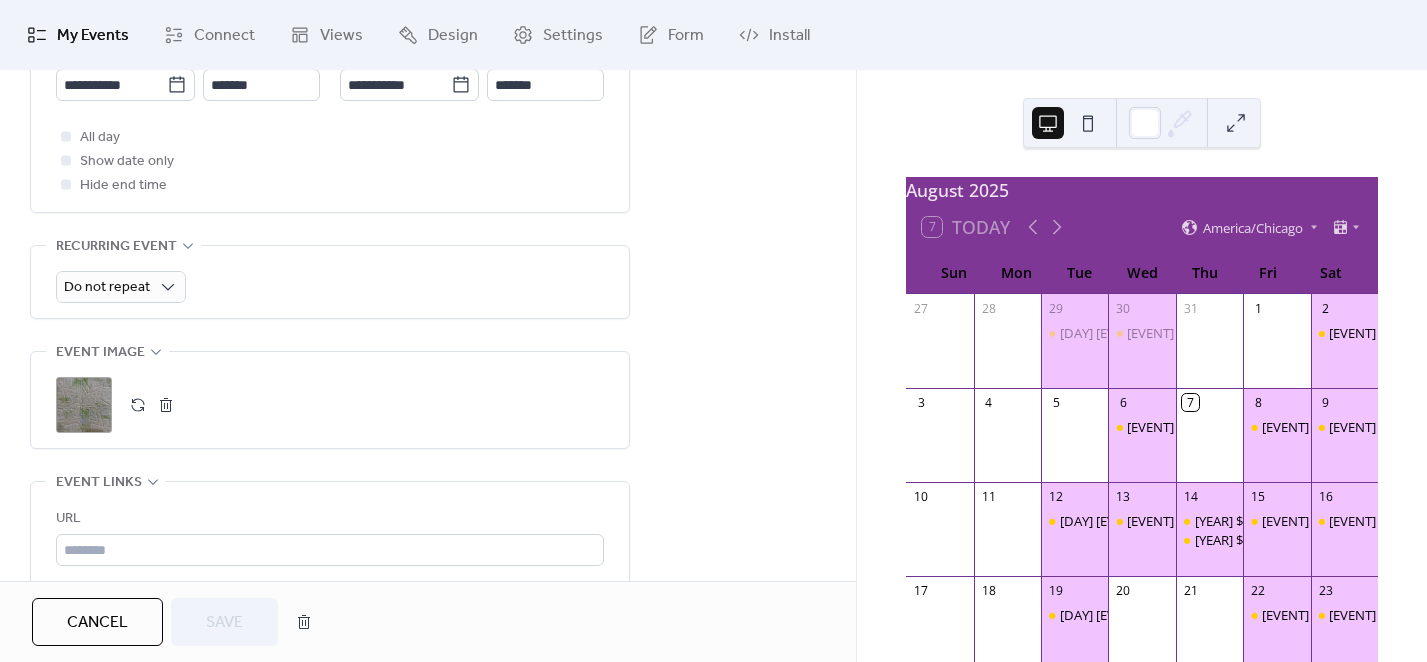 click at bounding box center [166, 405] 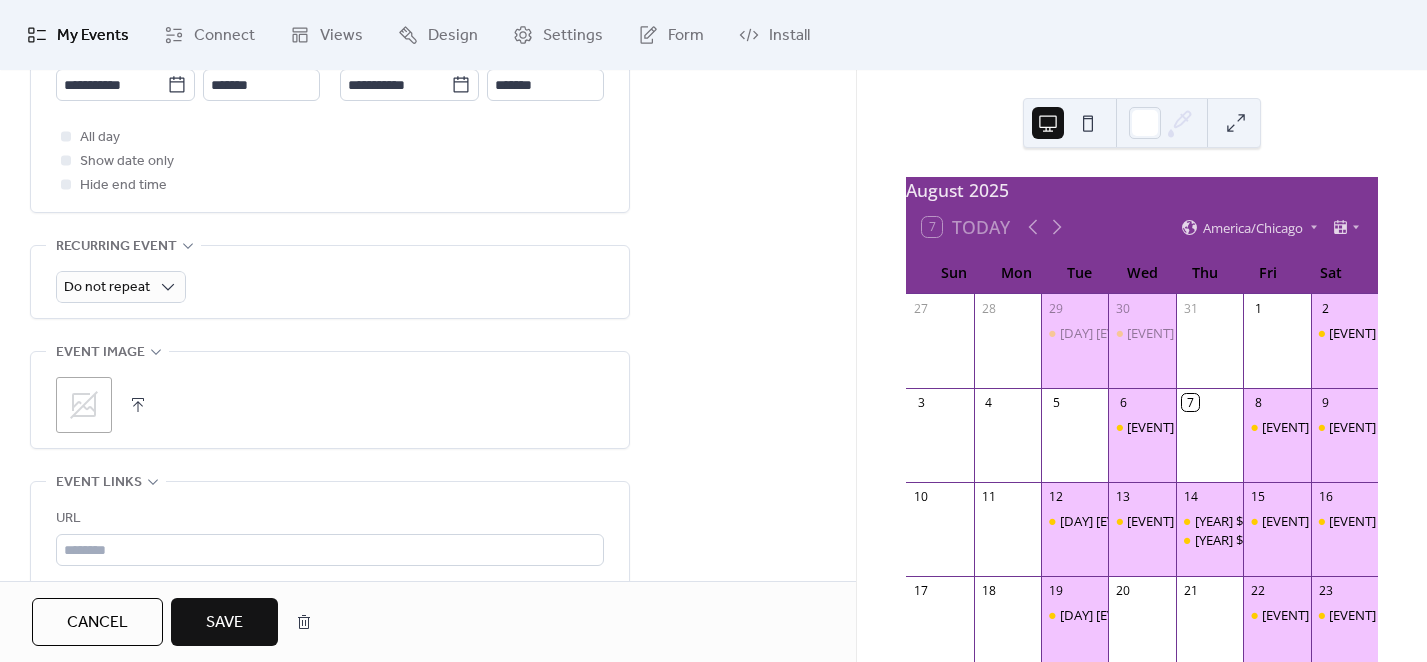 click at bounding box center (138, 405) 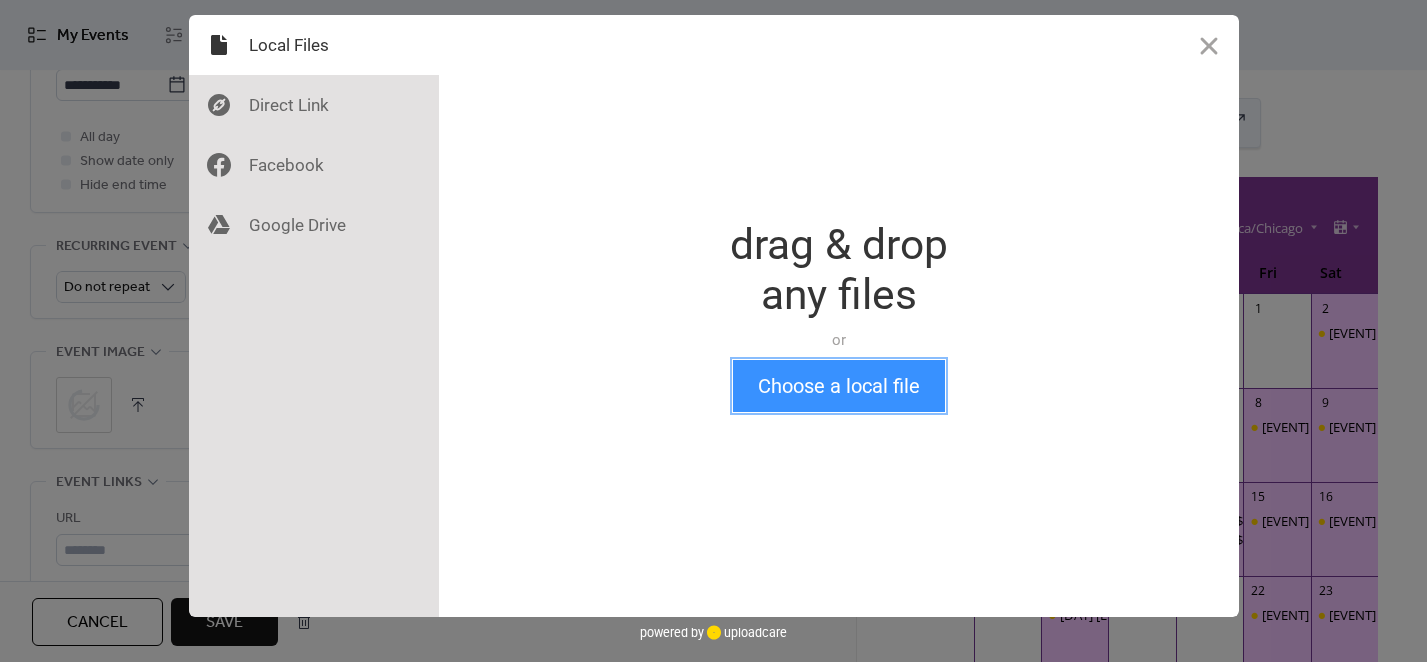 click on "Choose a local file" at bounding box center [839, 386] 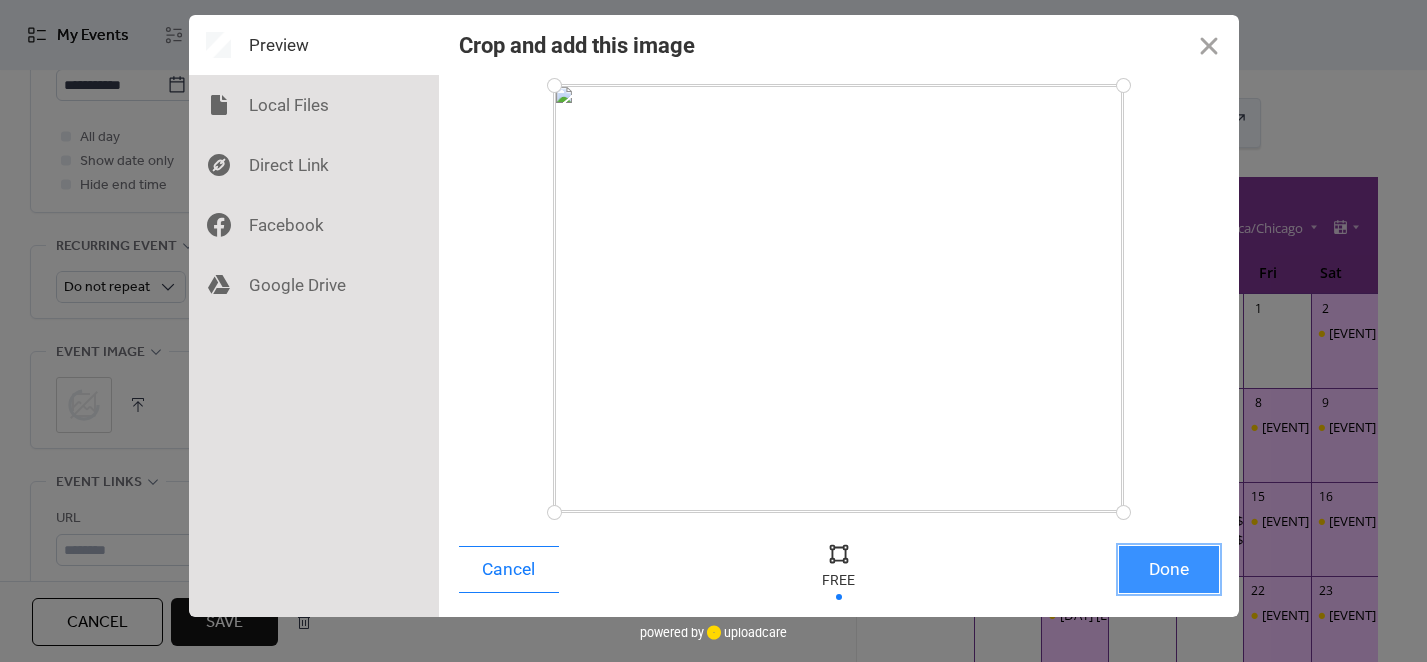 click on "Done" at bounding box center (1169, 569) 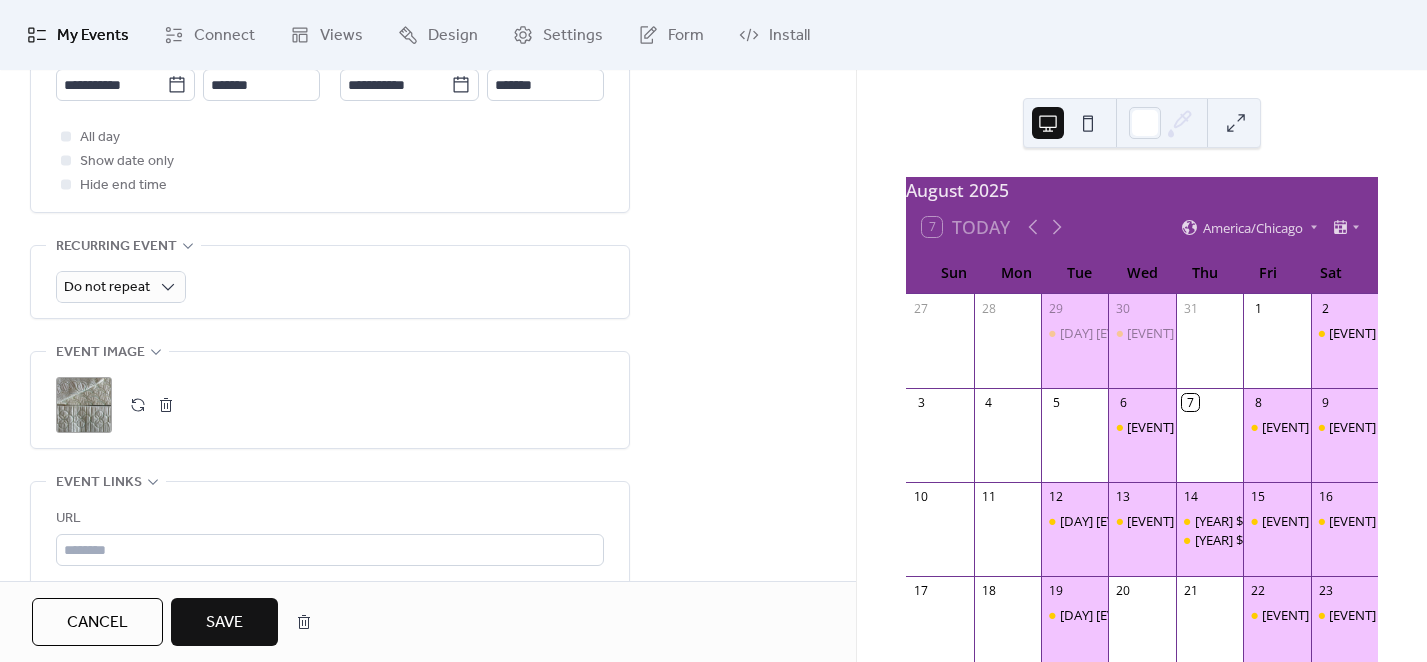 click on "Save" at bounding box center (224, 623) 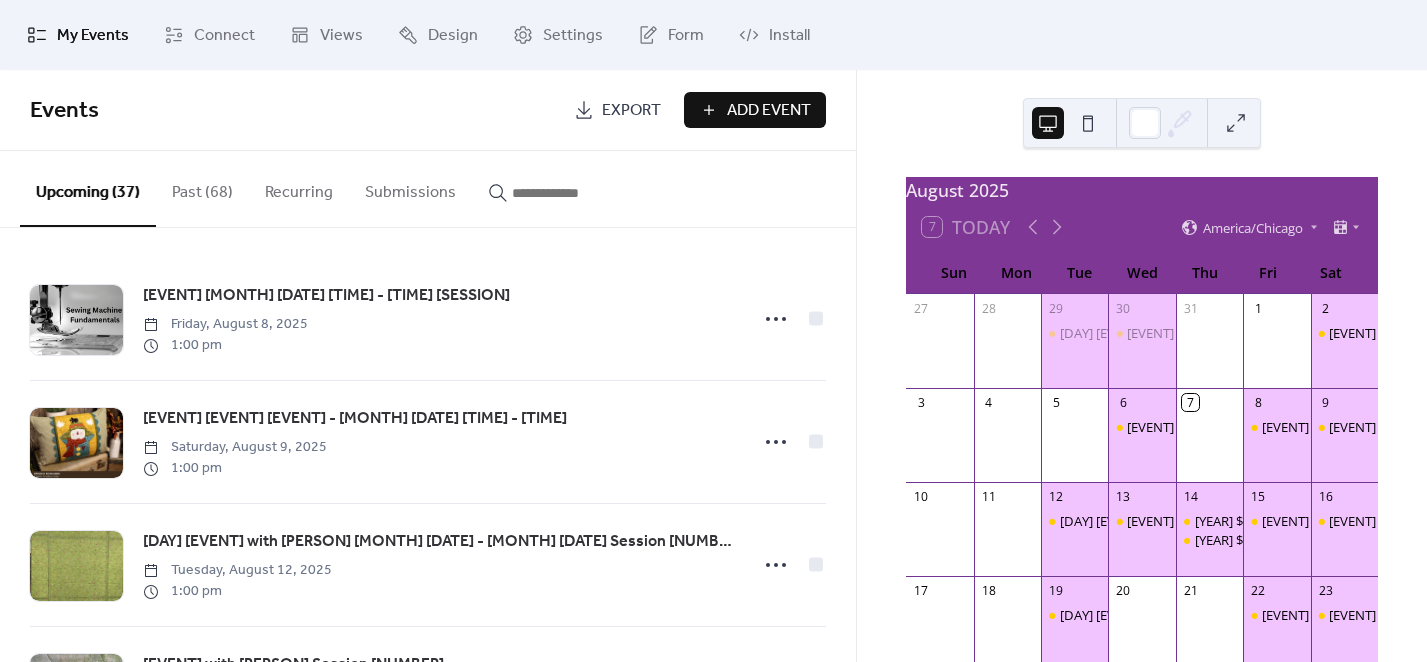 click at bounding box center (572, 193) 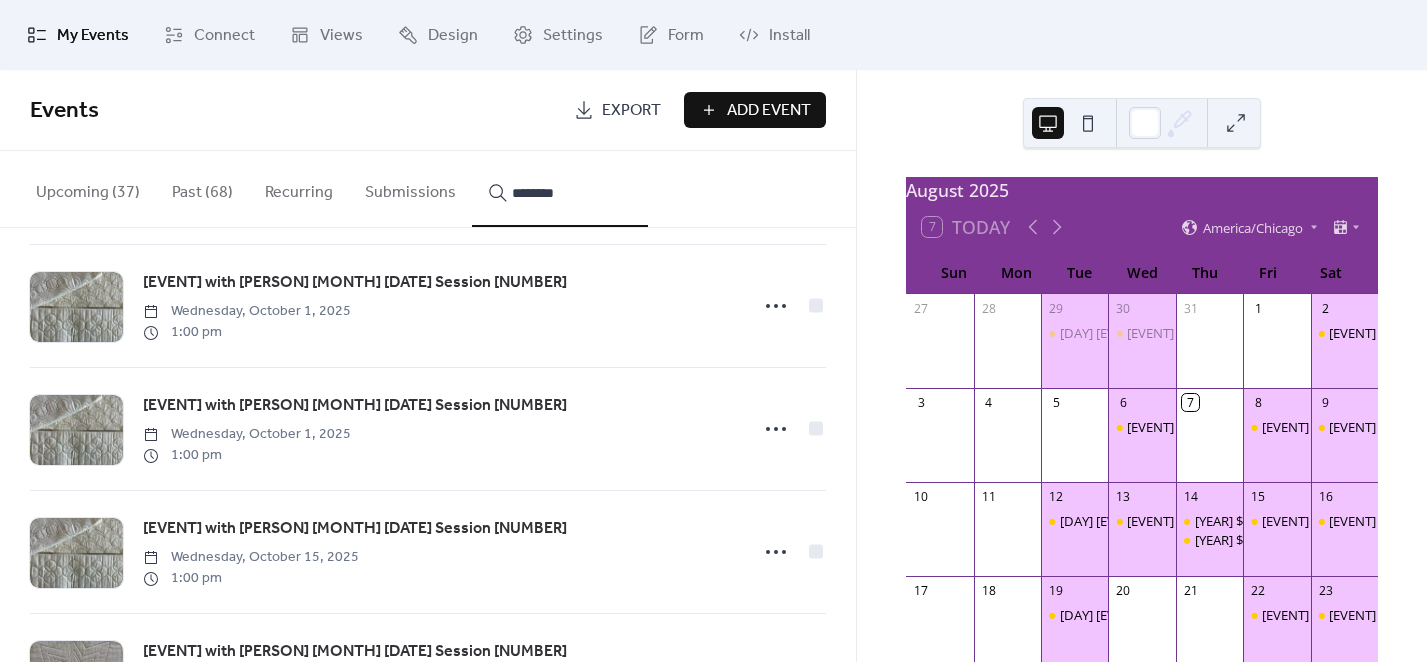 scroll, scrollTop: 1750, scrollLeft: 0, axis: vertical 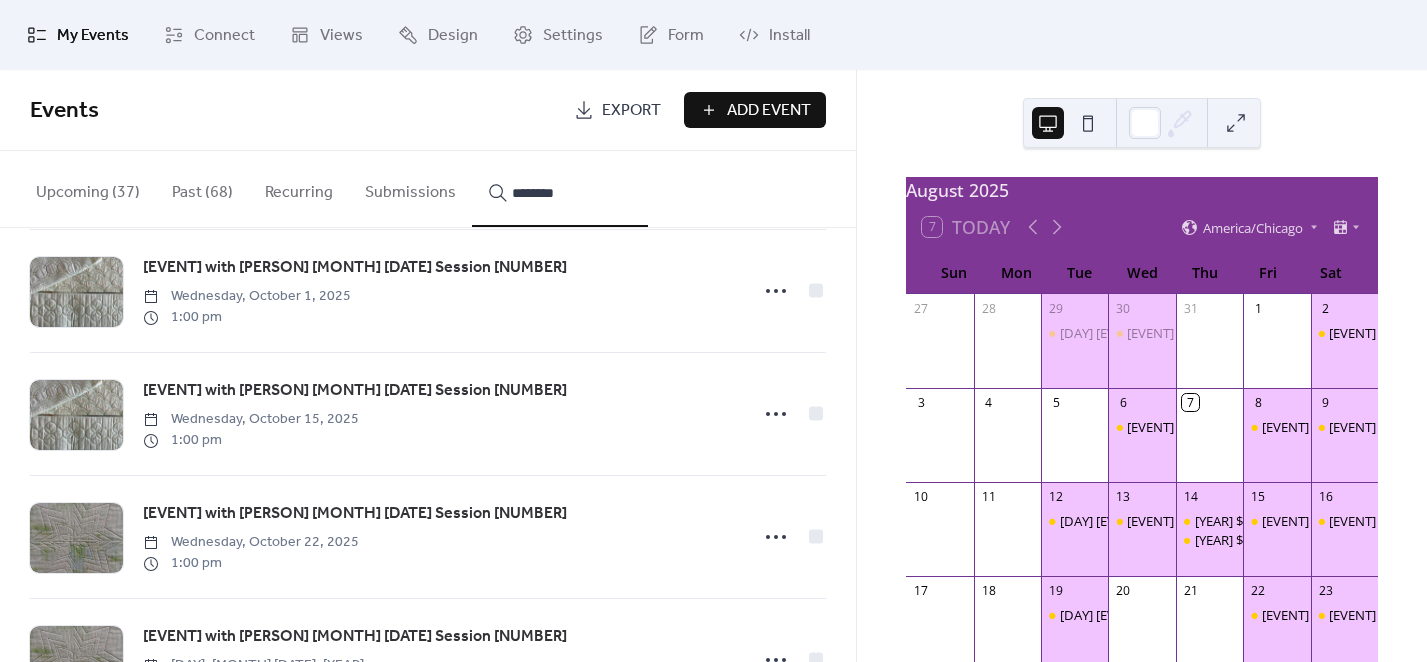 type on "********" 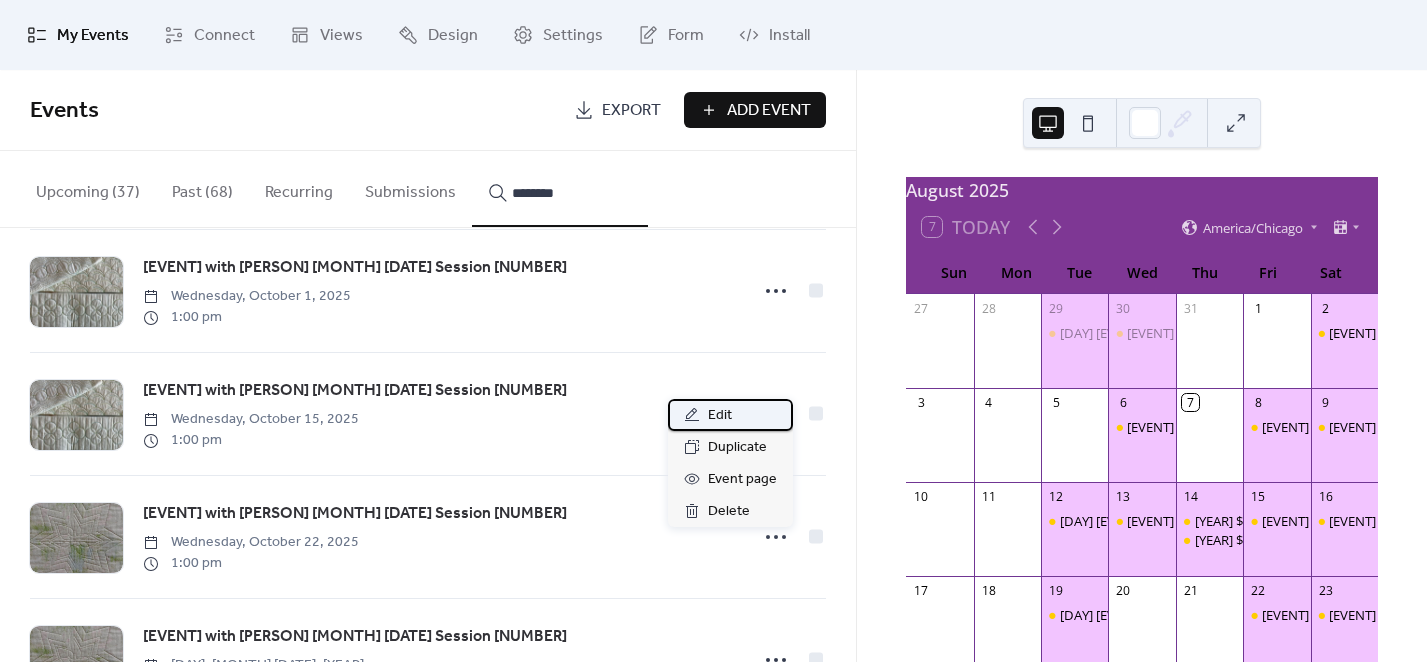 click on "Edit" at bounding box center [720, 416] 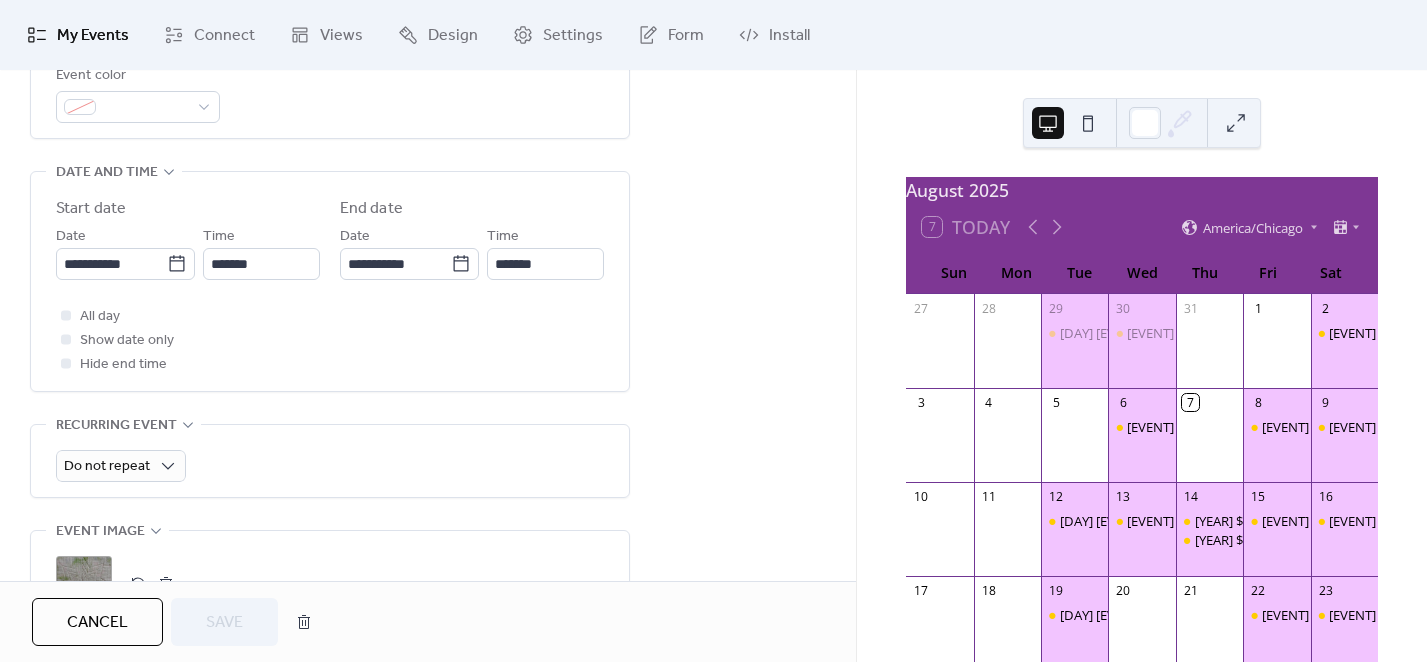 scroll, scrollTop: 750, scrollLeft: 0, axis: vertical 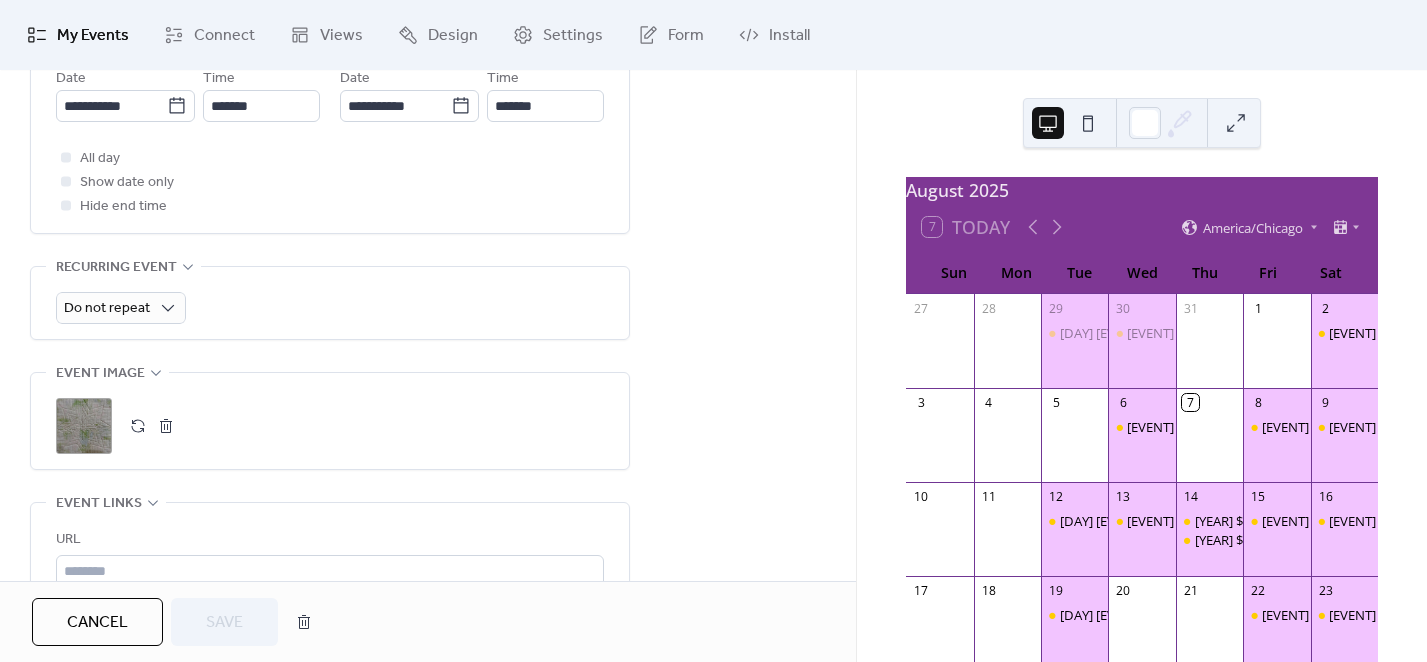 click at bounding box center [166, 426] 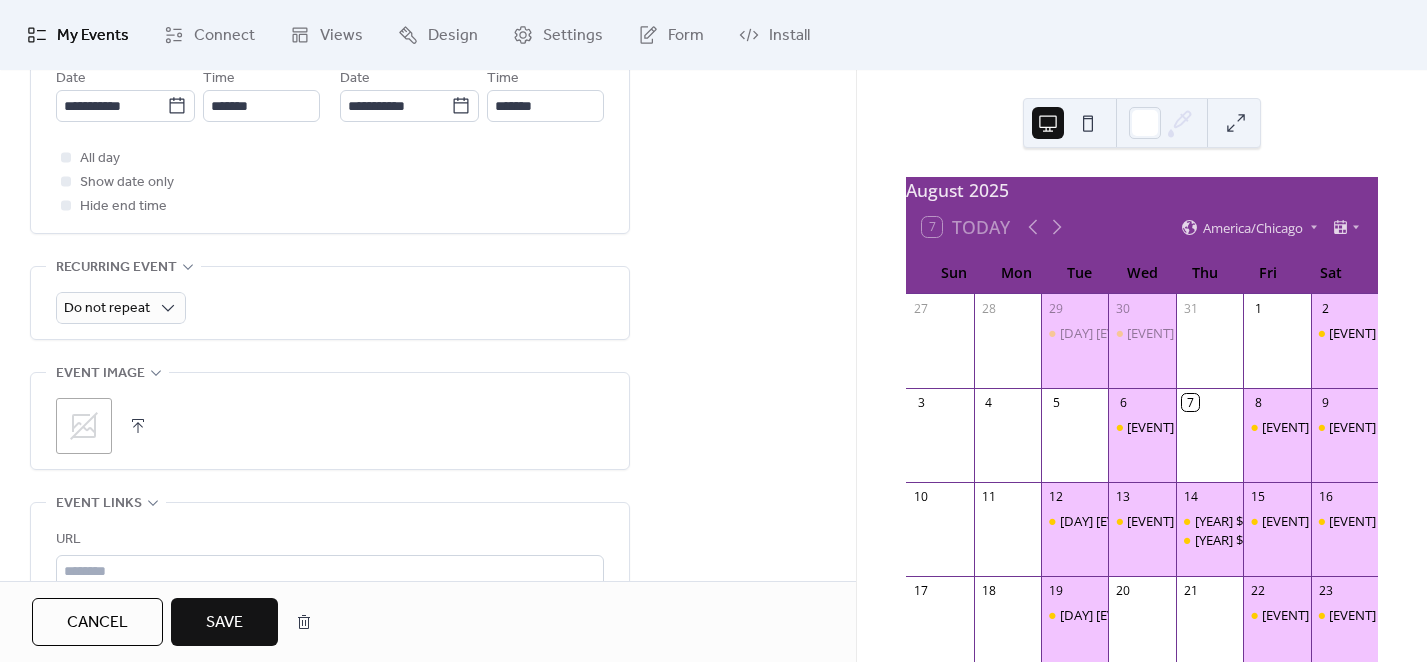 click at bounding box center (138, 426) 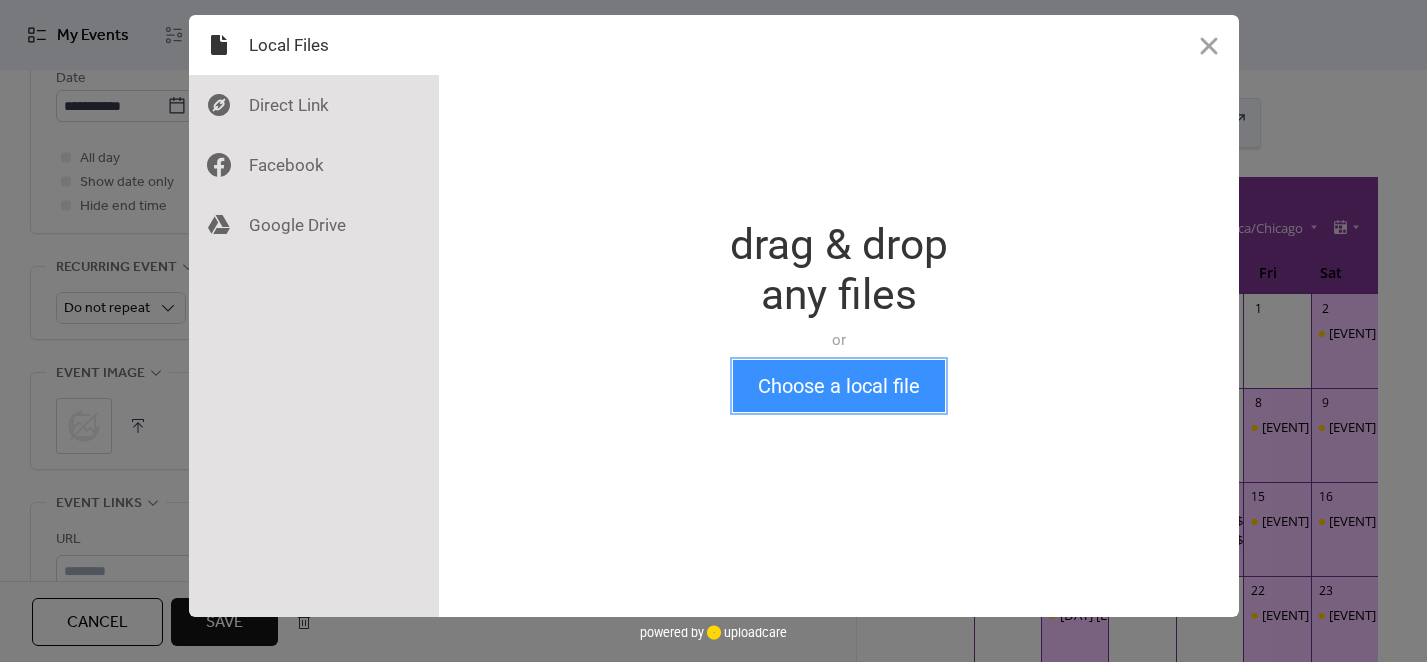 click on "Choose a local file" at bounding box center (839, 386) 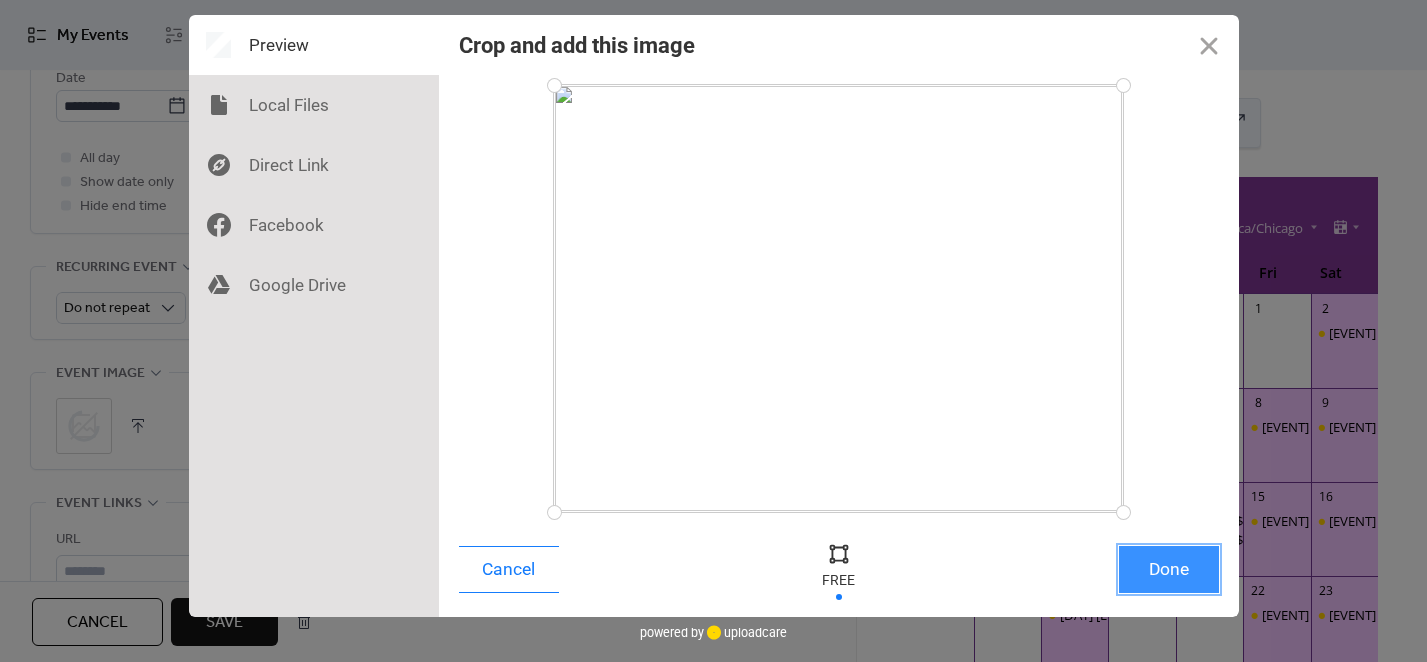 click on "Done" at bounding box center (1169, 569) 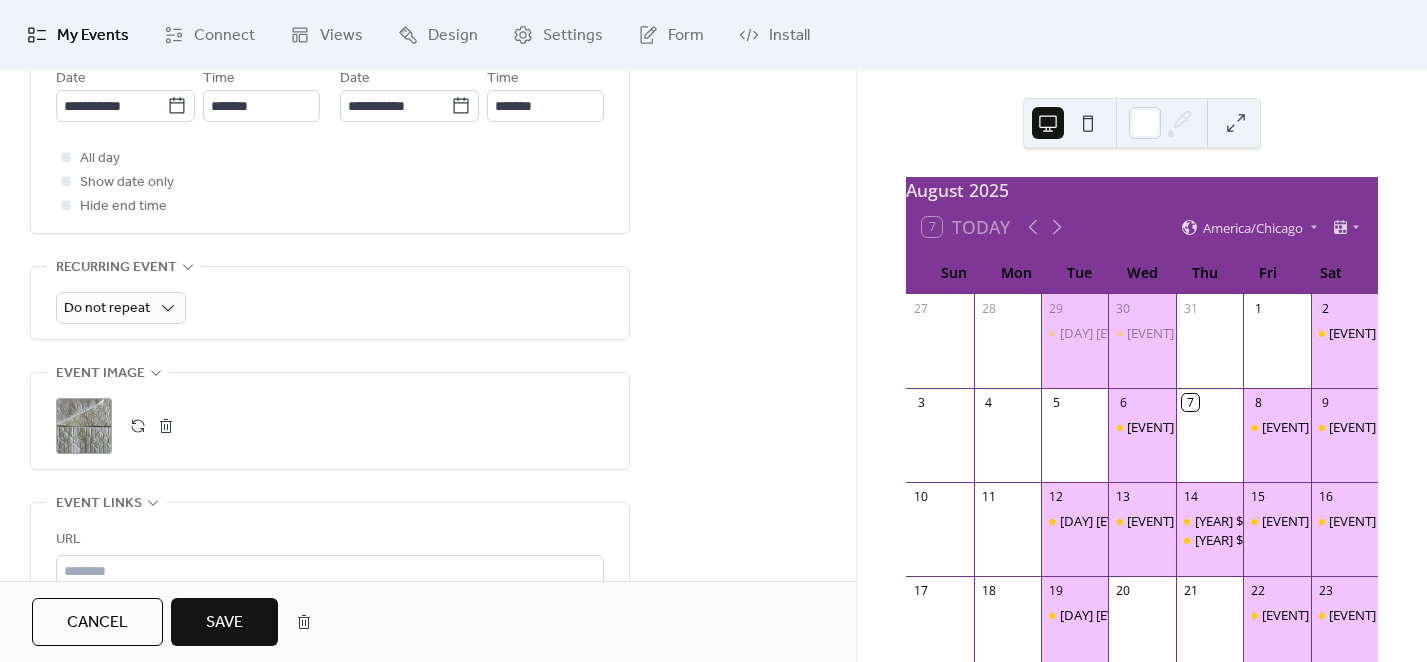 click on "Save" at bounding box center (224, 623) 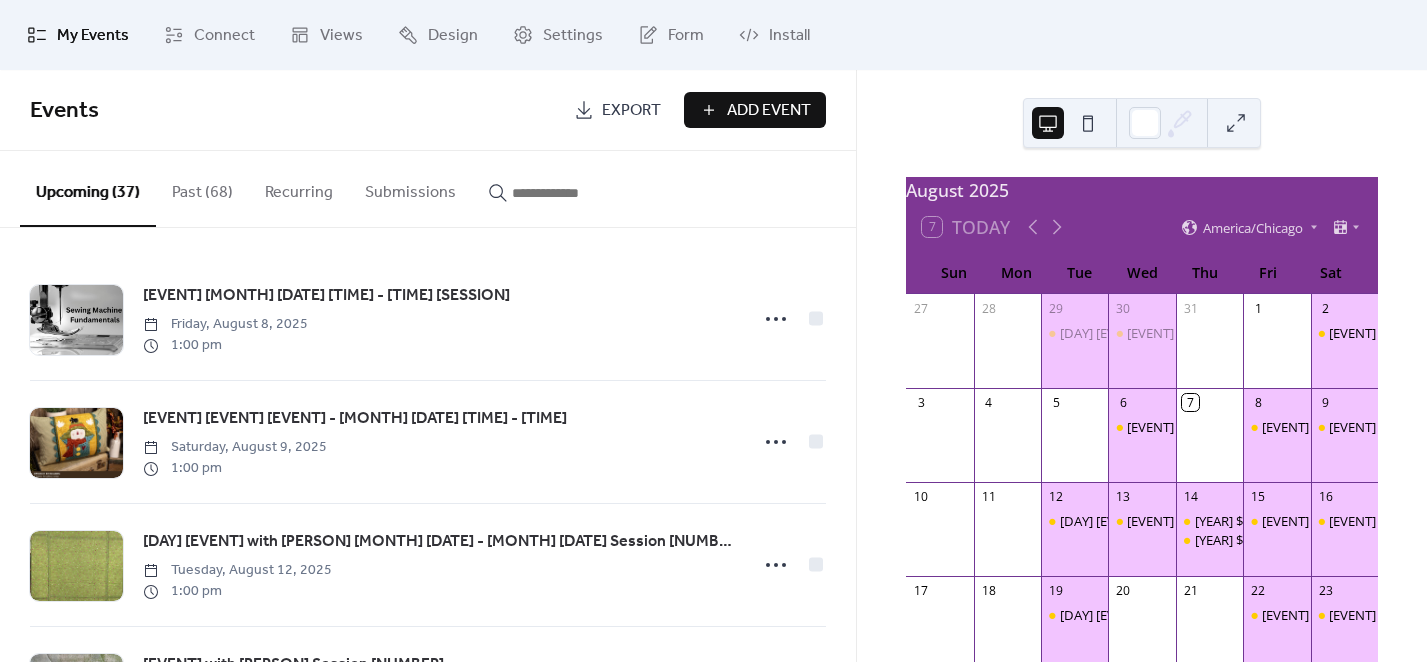 click at bounding box center (572, 193) 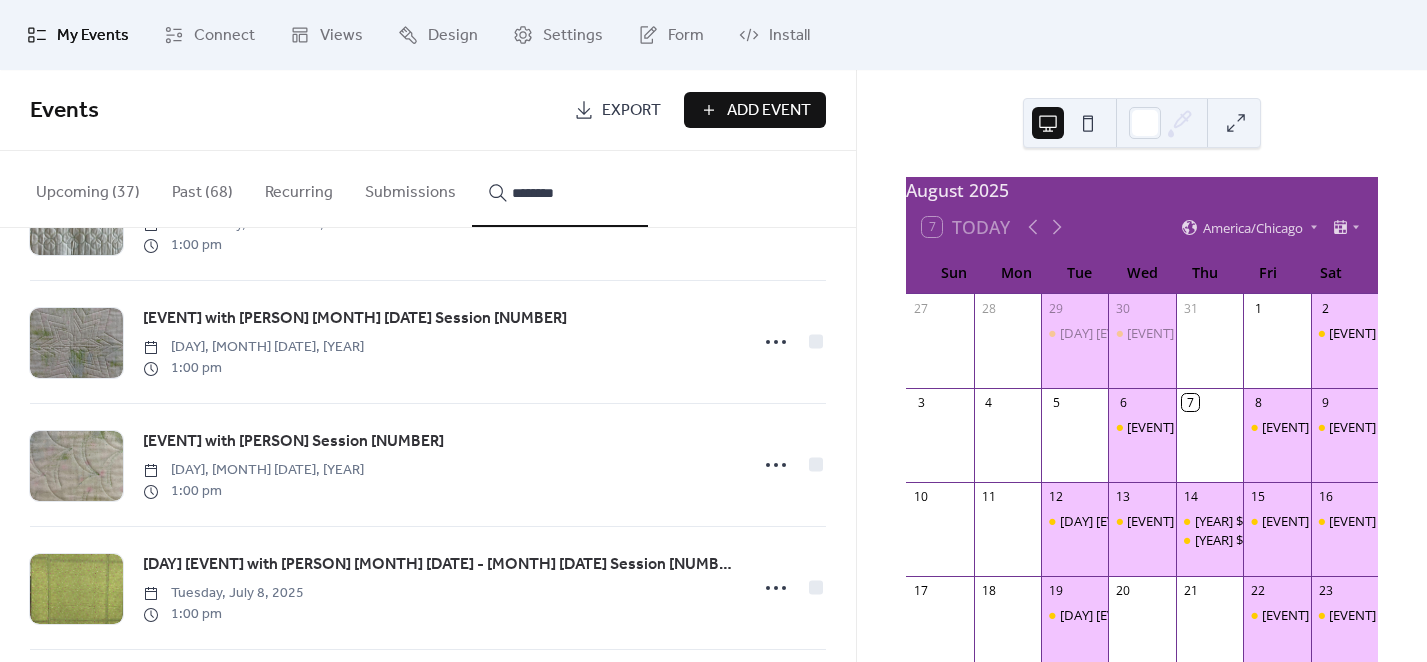 scroll, scrollTop: 2125, scrollLeft: 0, axis: vertical 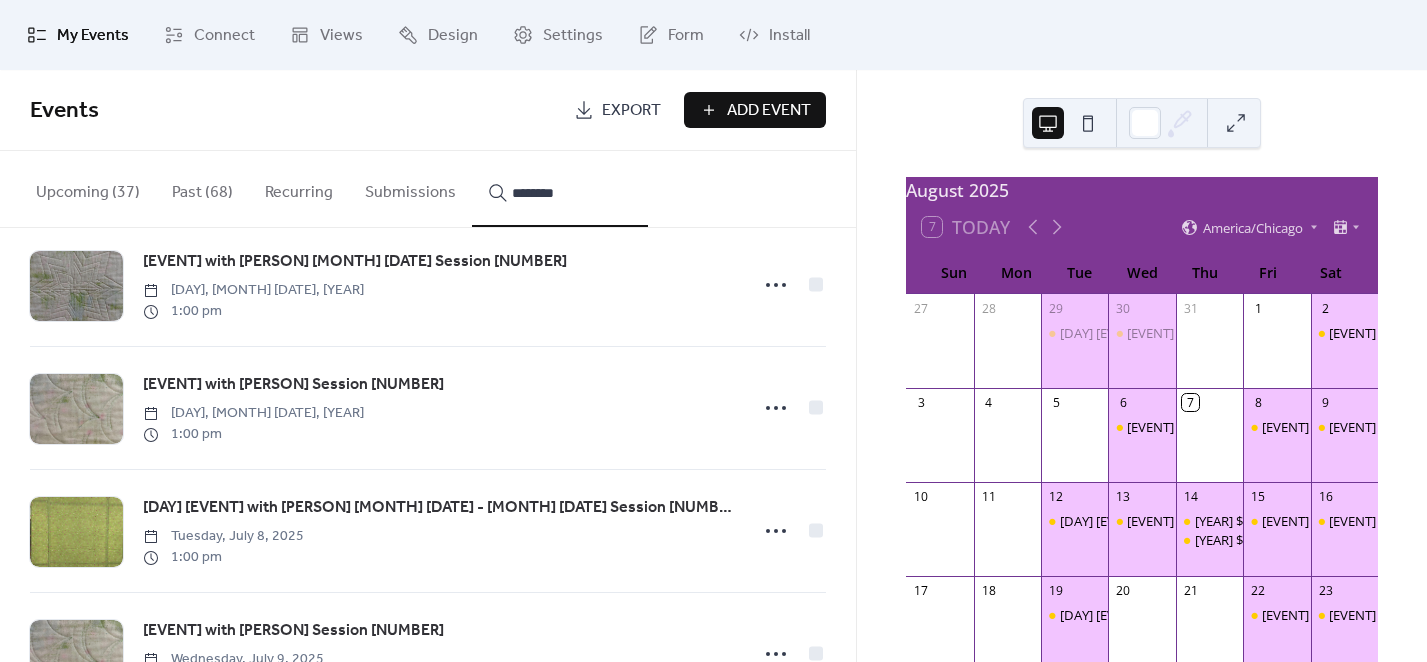 type on "********" 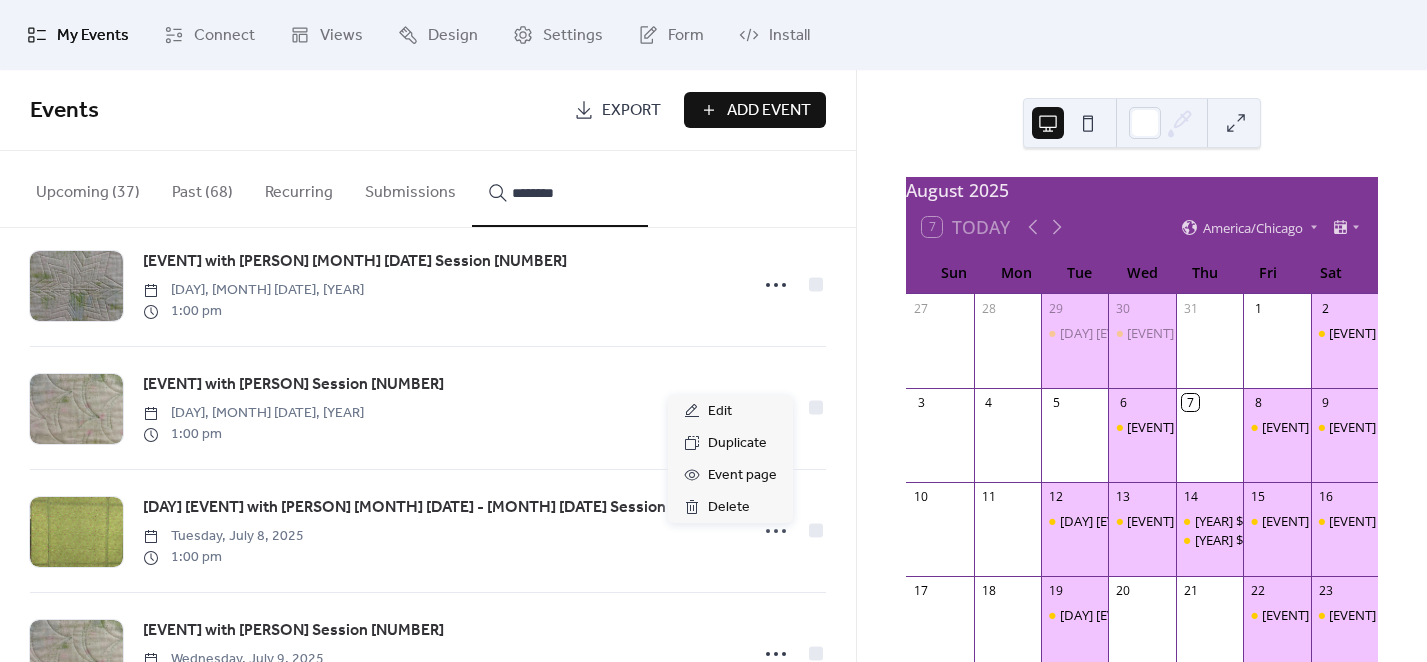 click 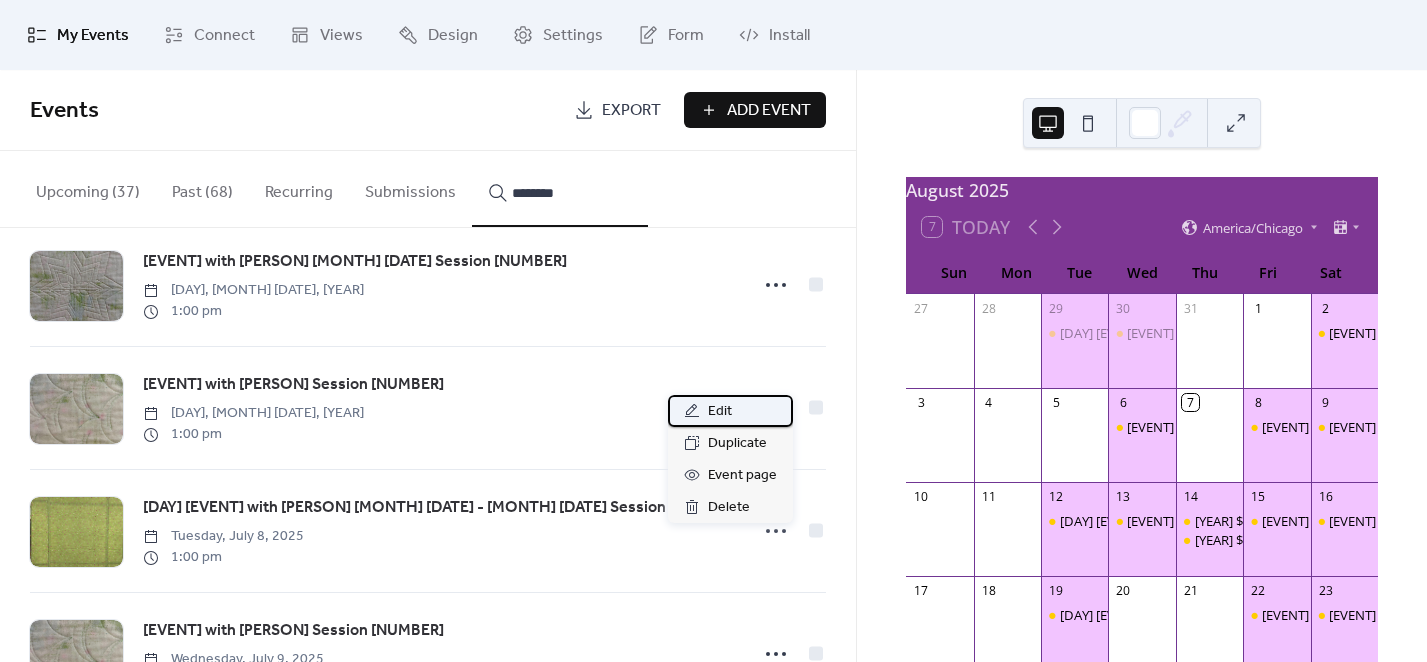 click on "Edit" at bounding box center [720, 412] 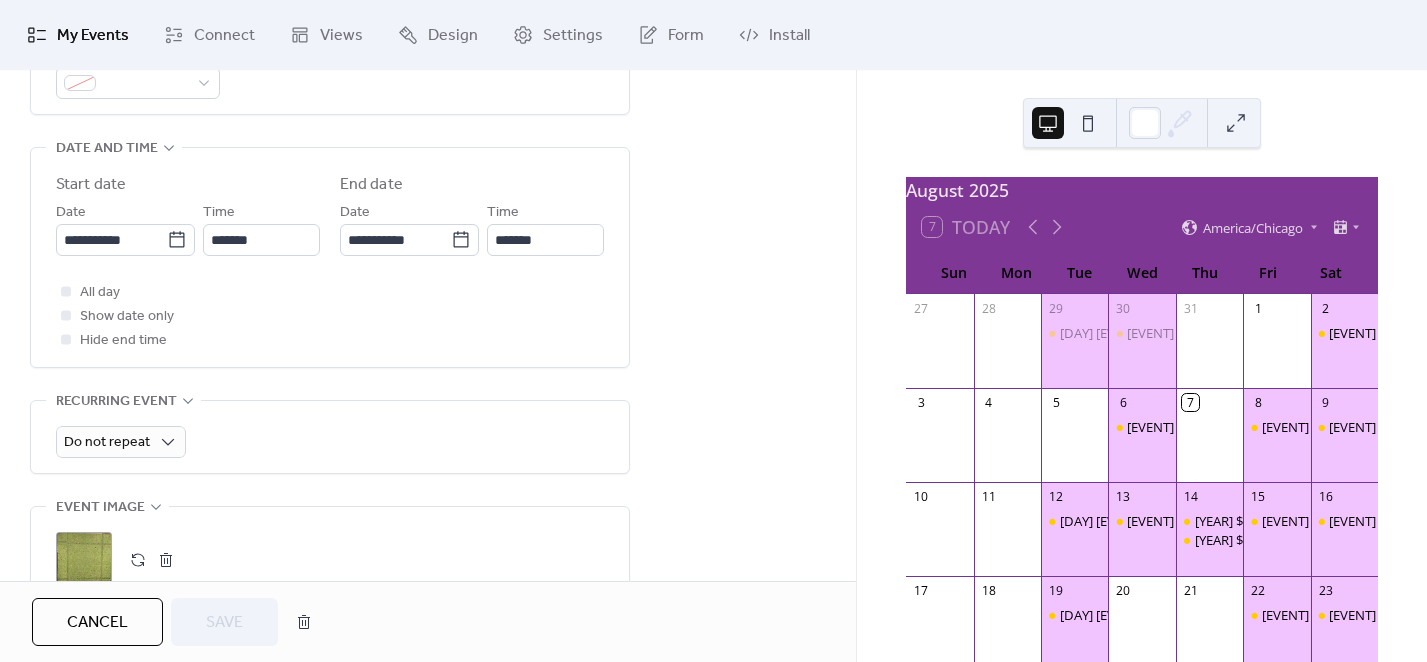 scroll, scrollTop: 625, scrollLeft: 0, axis: vertical 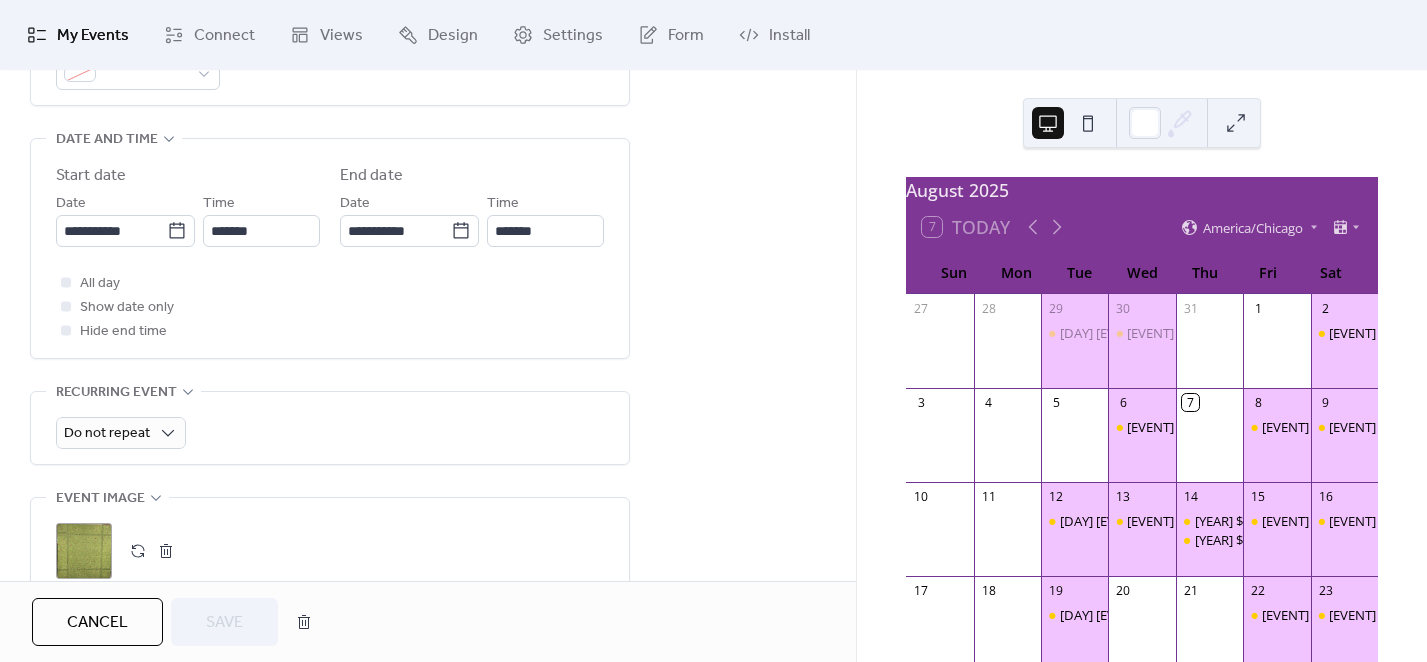 click at bounding box center [166, 551] 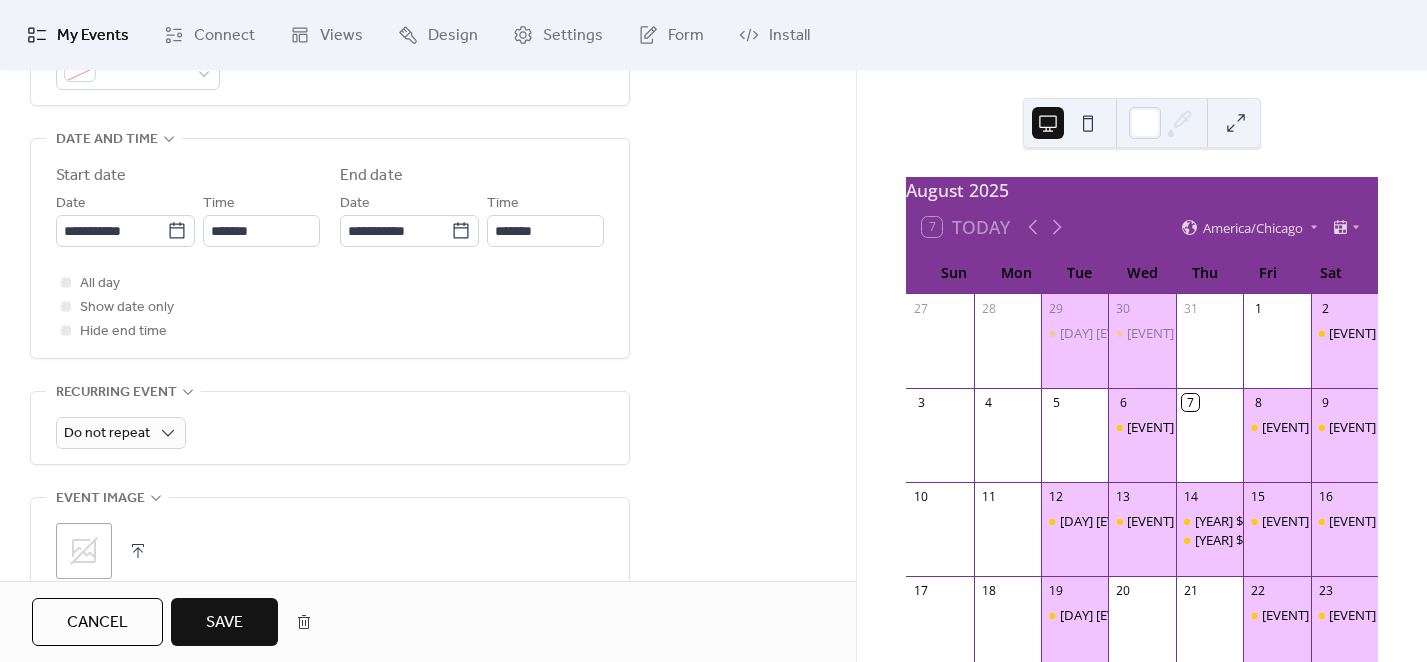 click at bounding box center (138, 551) 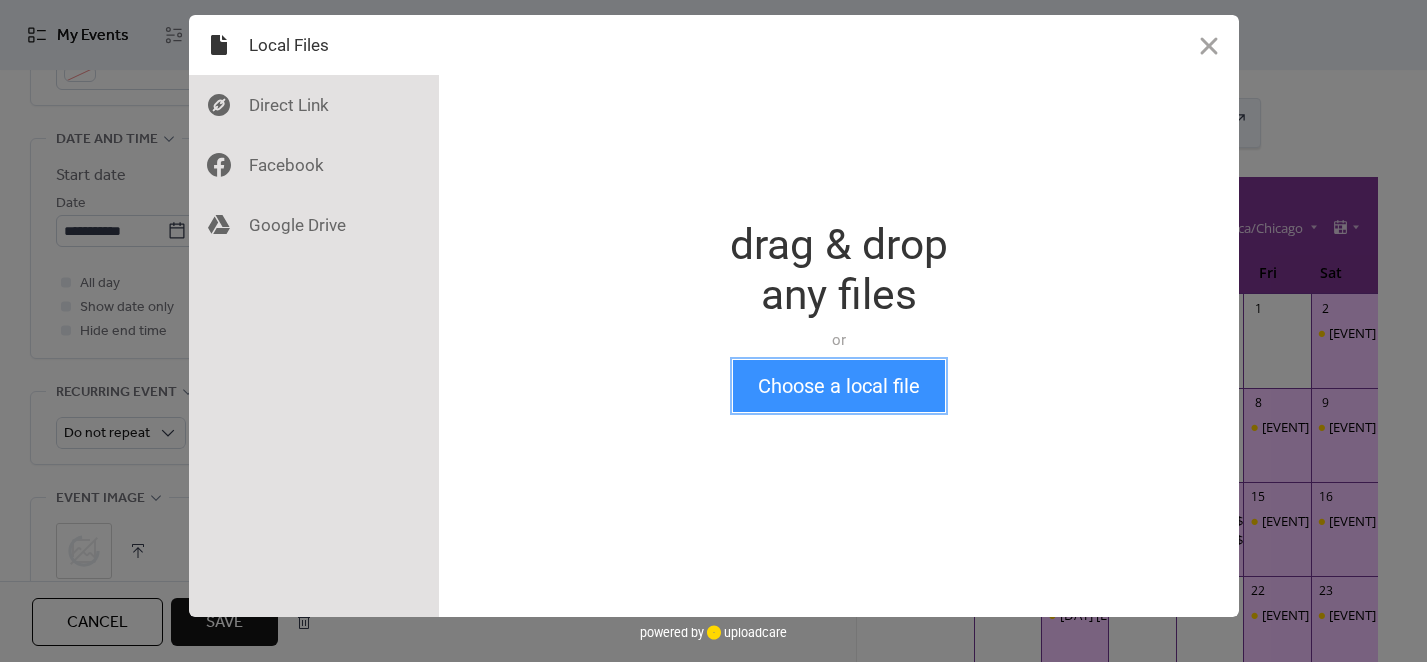 click on "Choose a local file" at bounding box center [839, 386] 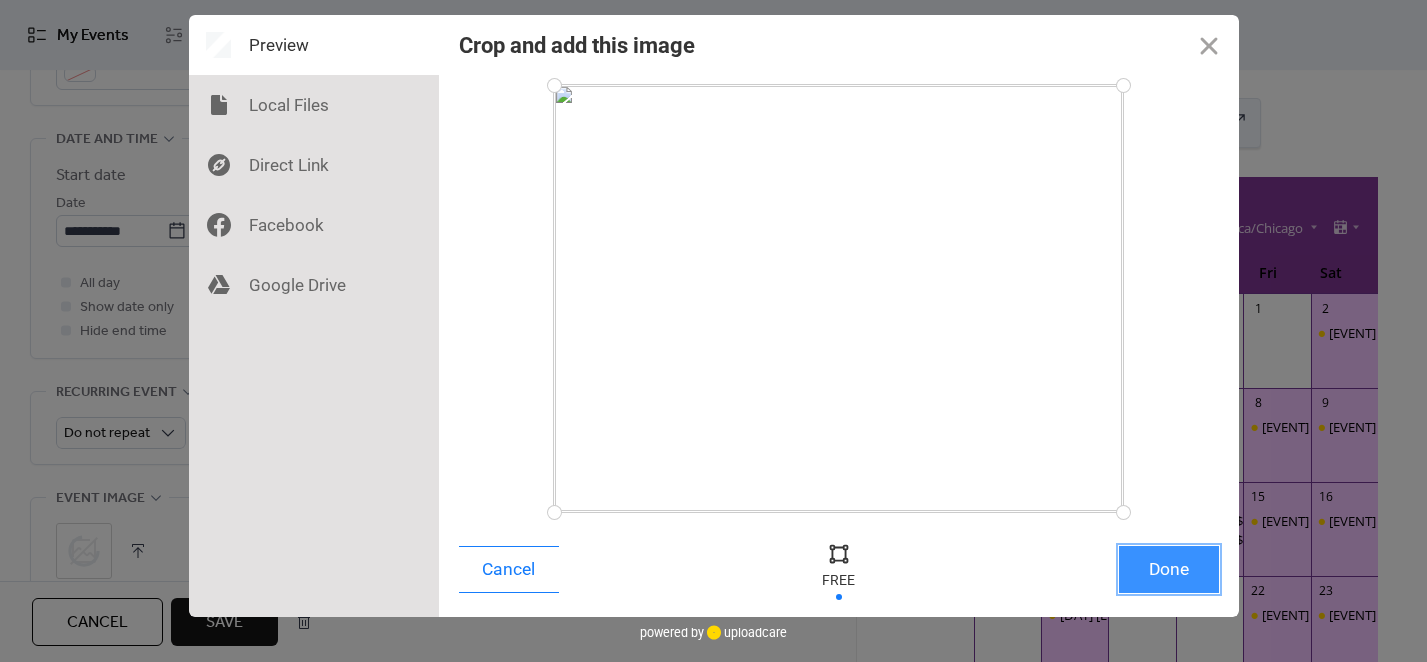 click on "Done" at bounding box center [1169, 569] 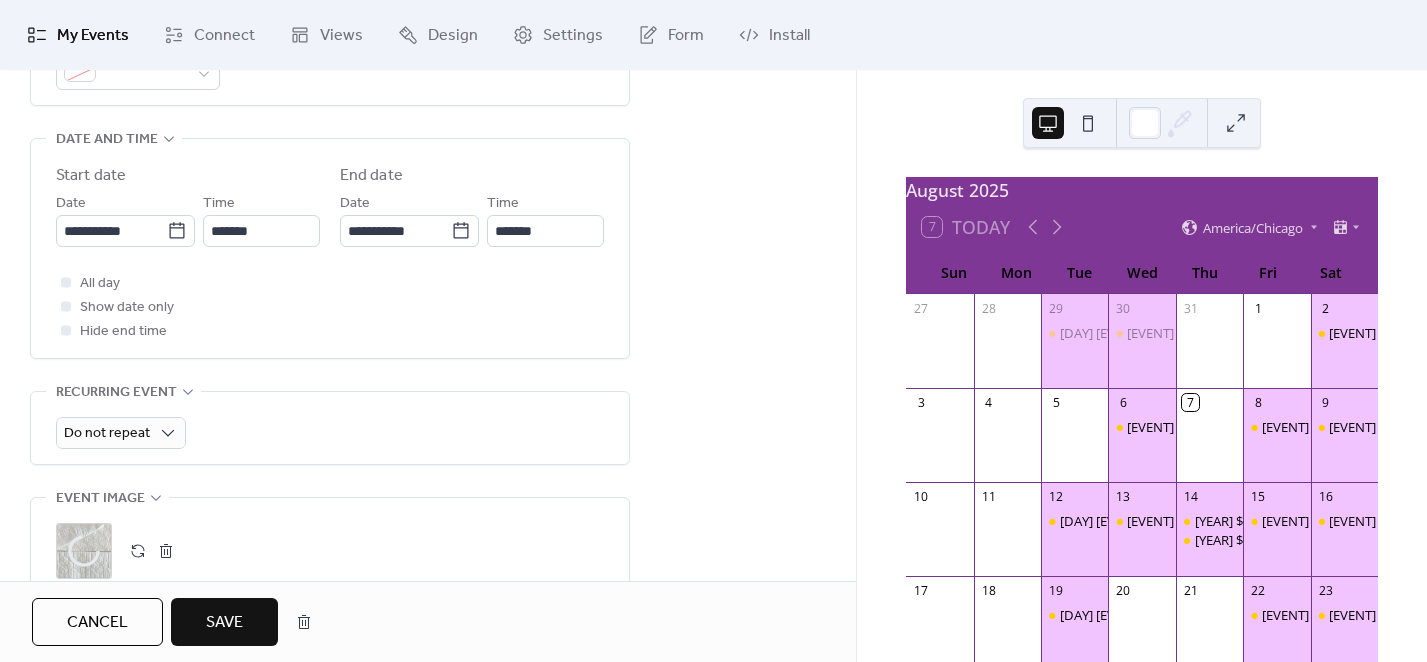 click on "Save" at bounding box center (224, 623) 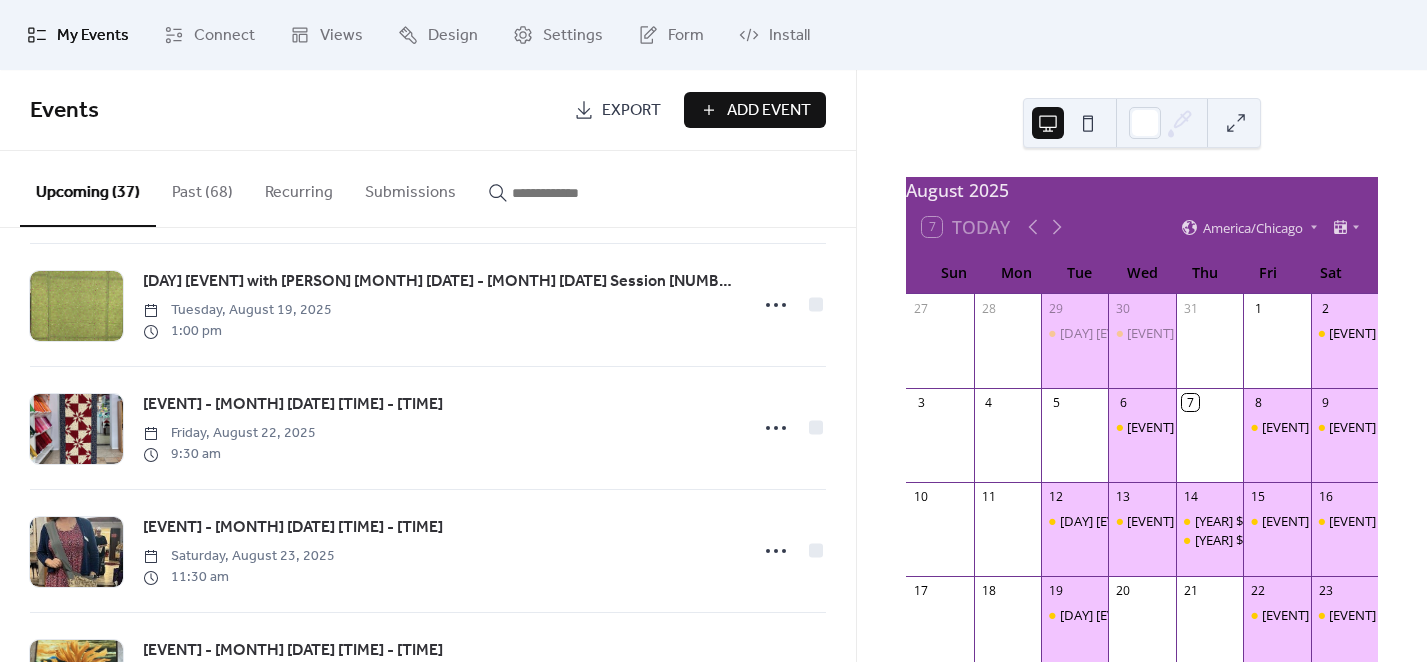 scroll, scrollTop: 1000, scrollLeft: 0, axis: vertical 